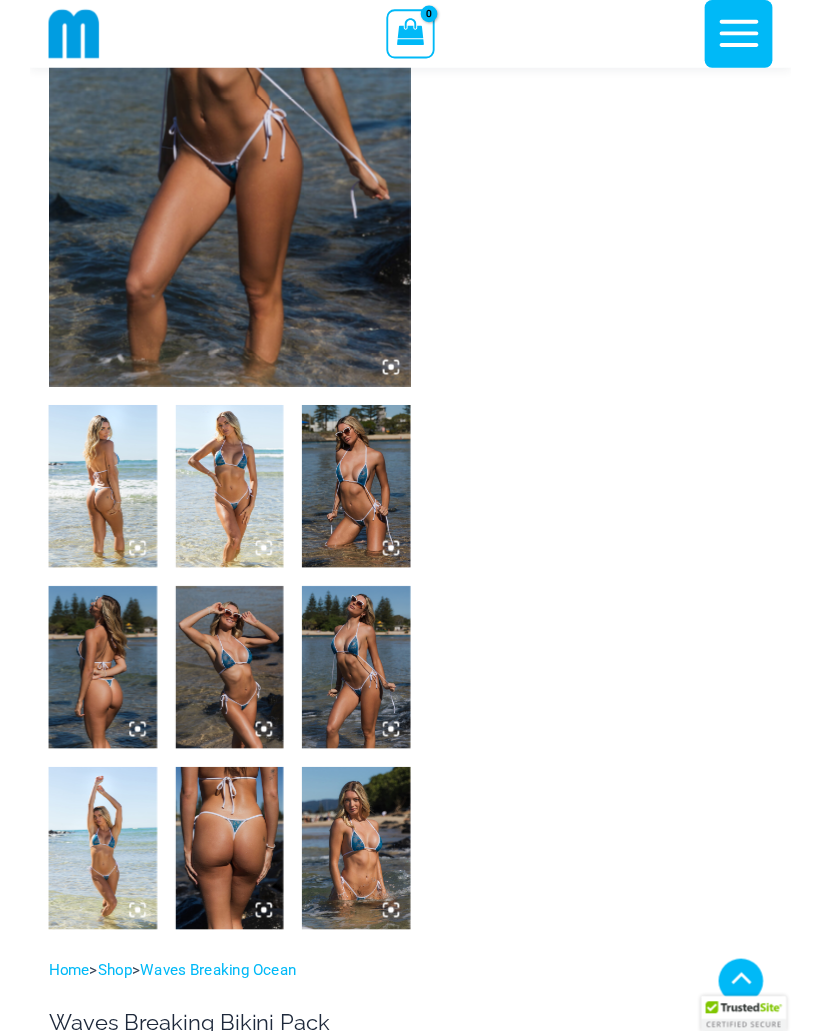 scroll, scrollTop: 394, scrollLeft: 0, axis: vertical 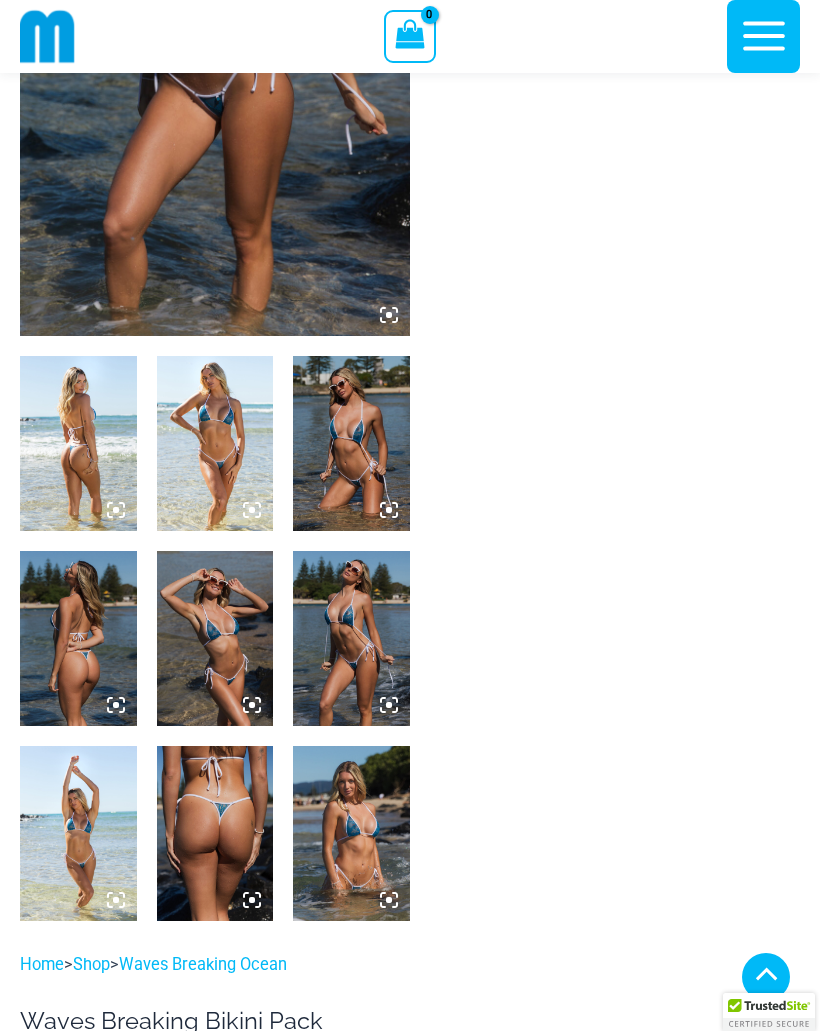 click at bounding box center [215, 443] 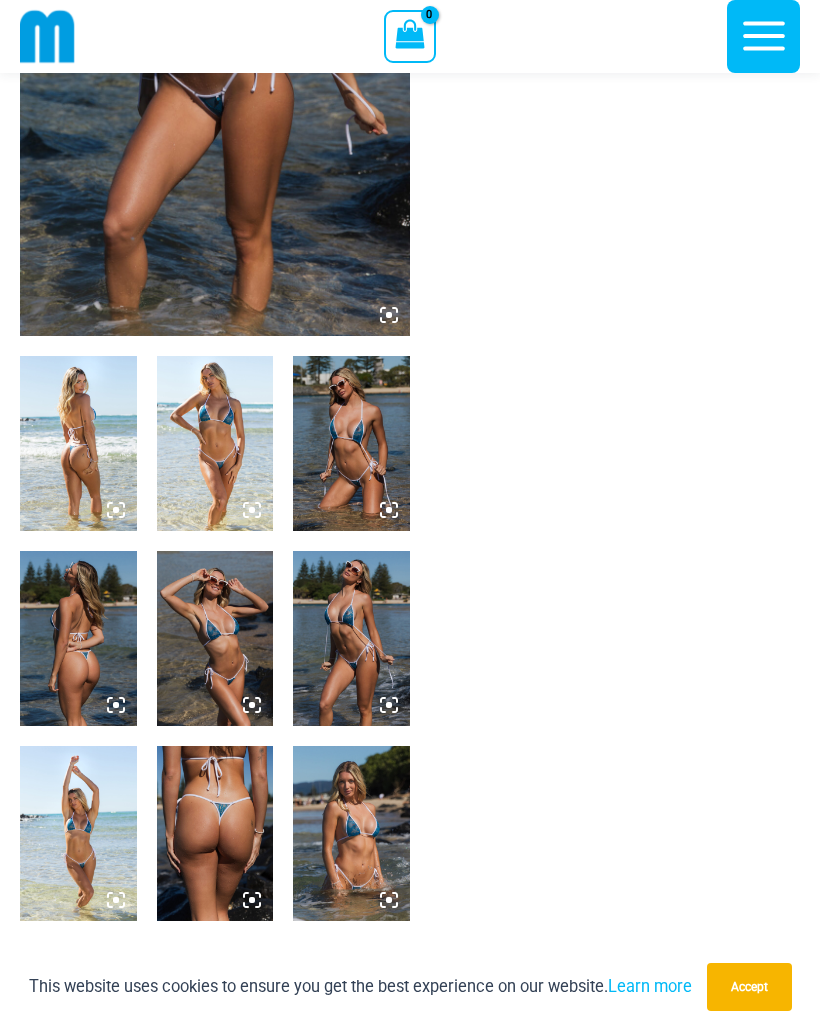 click 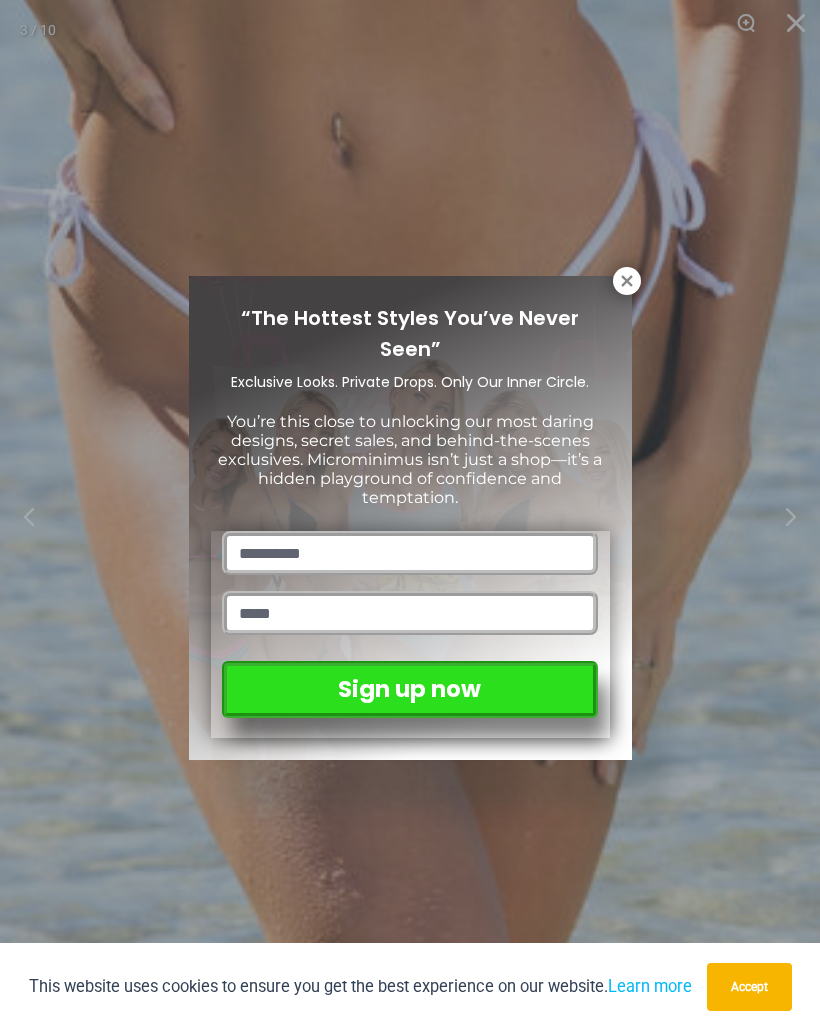 click at bounding box center (627, 281) 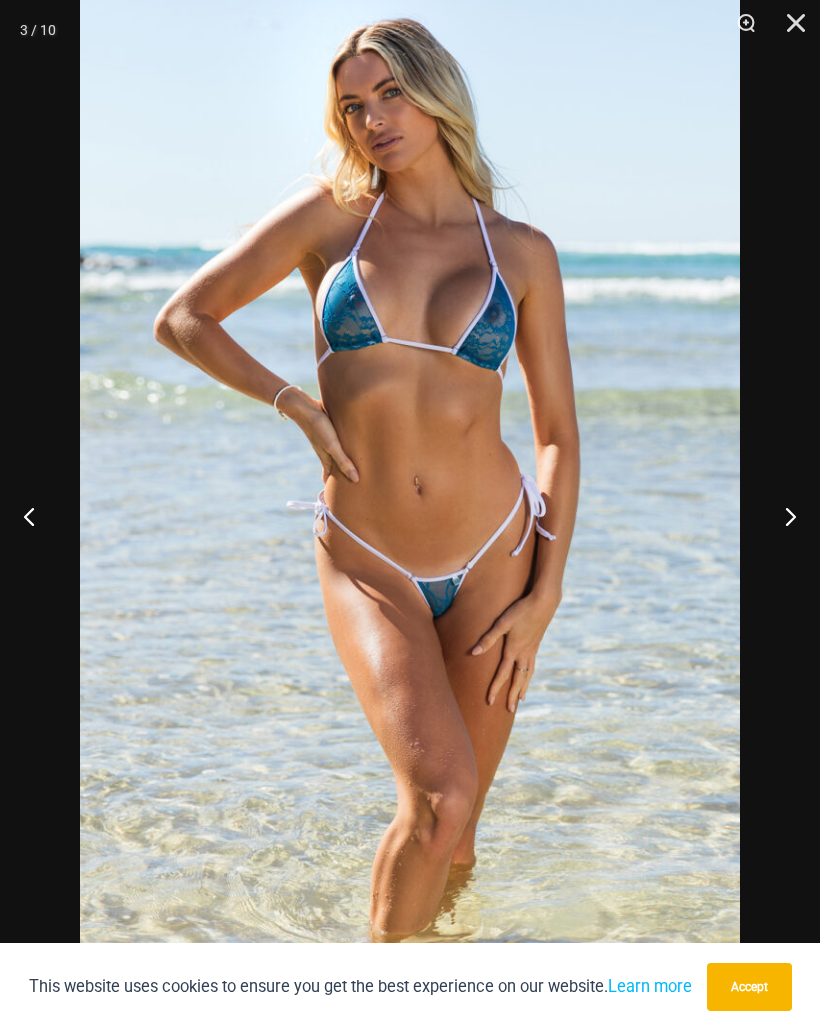 click at bounding box center (782, 516) 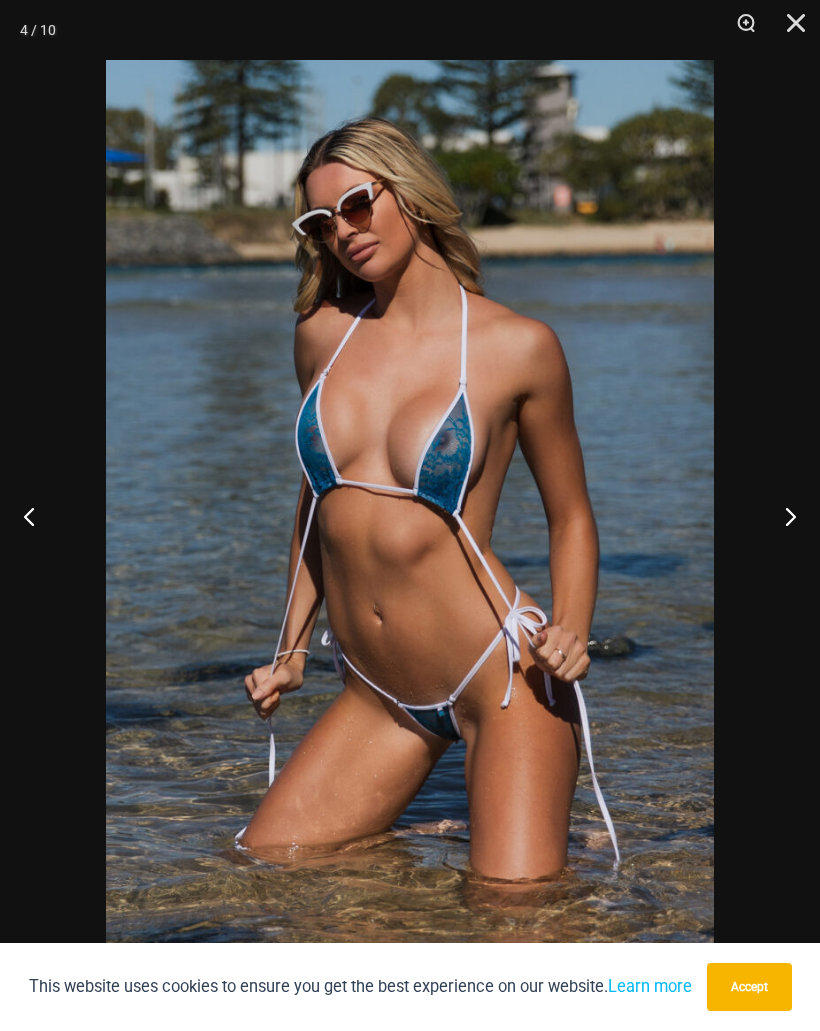 click at bounding box center (782, 516) 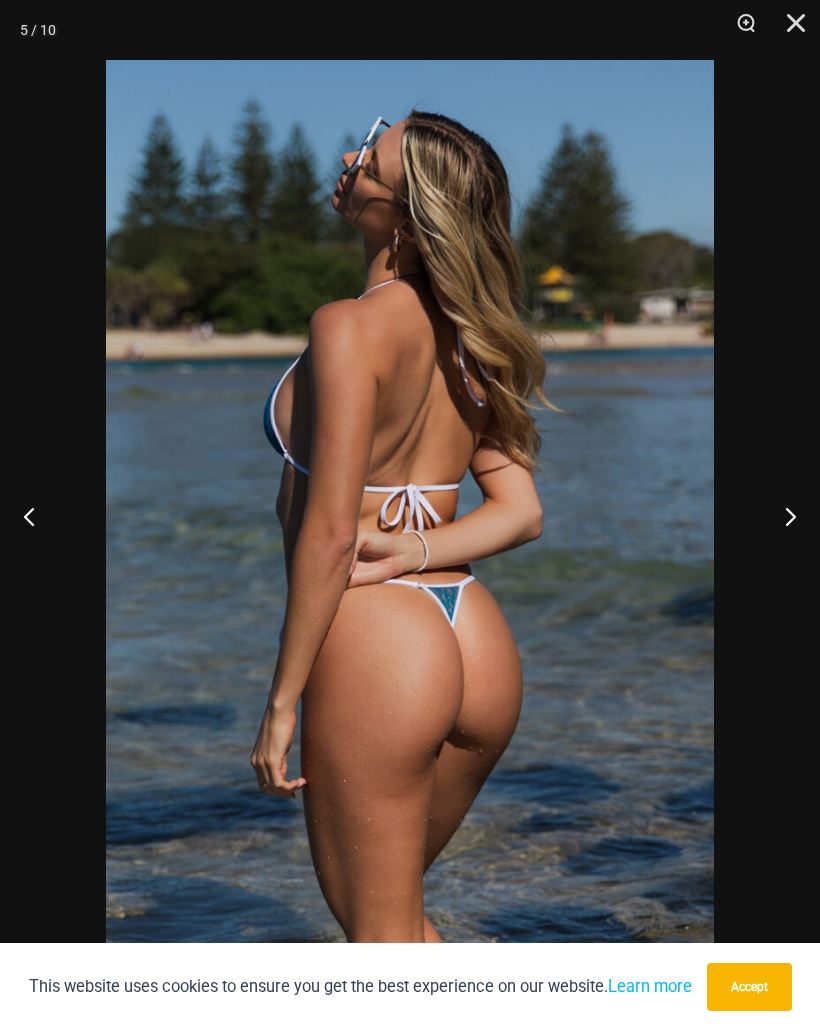click at bounding box center [782, 516] 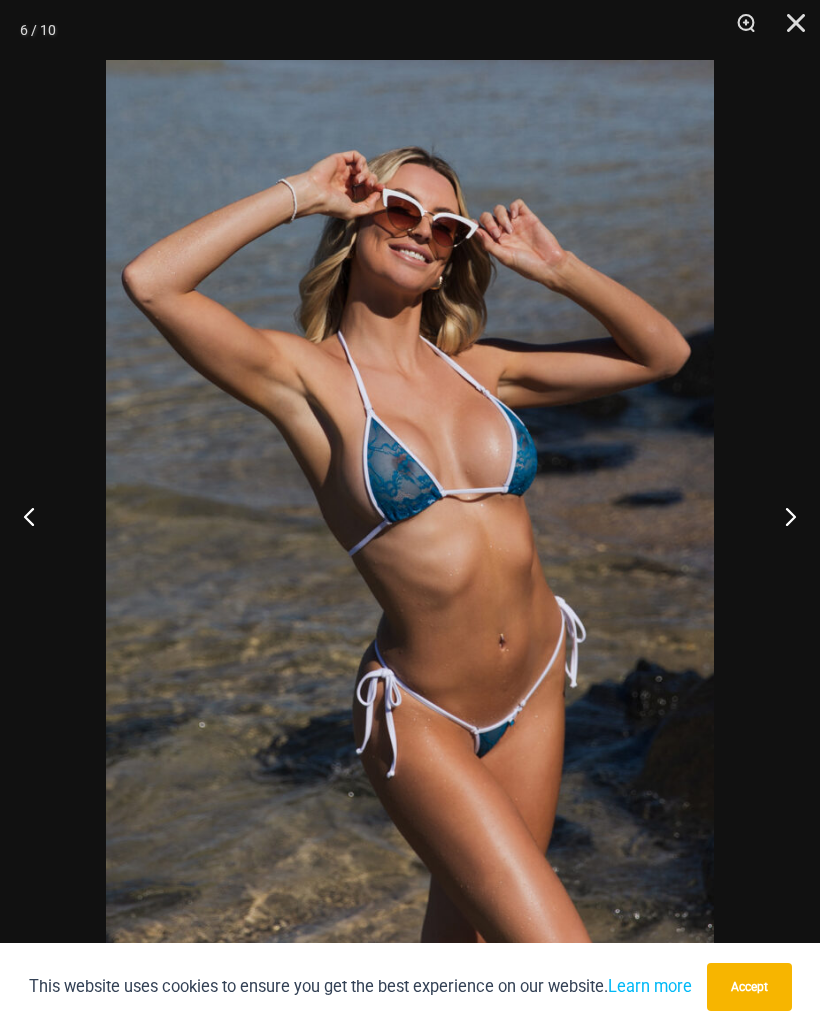 click at bounding box center [782, 516] 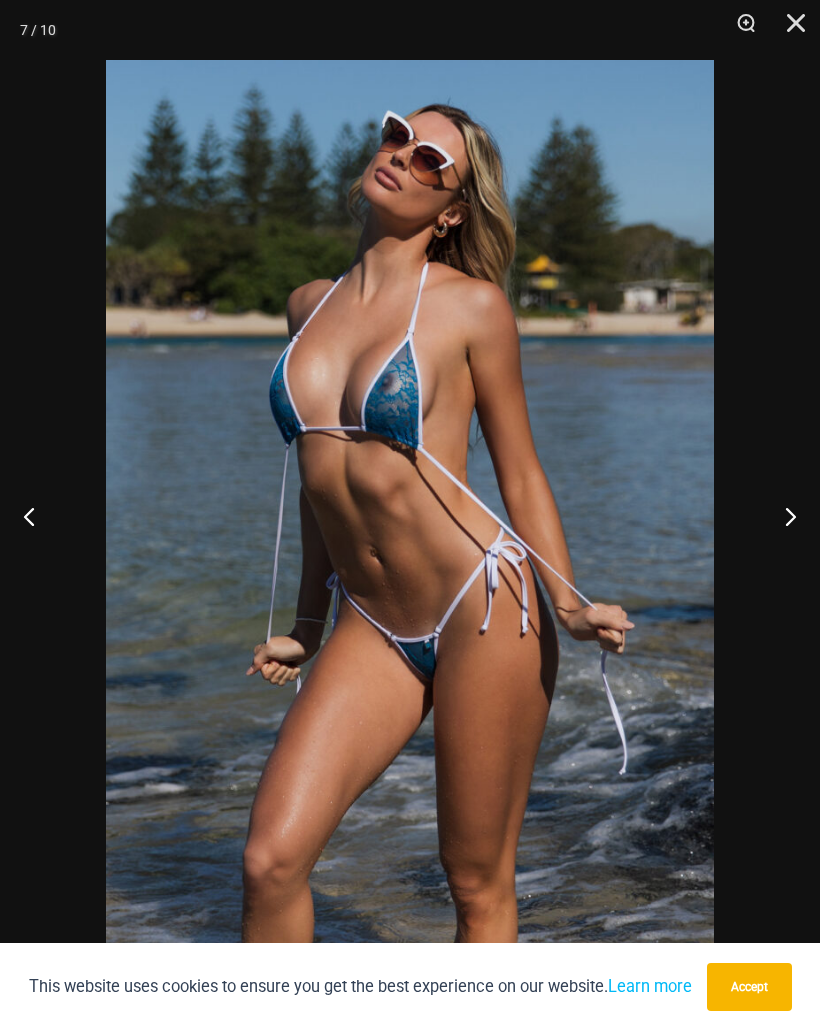 click at bounding box center [782, 516] 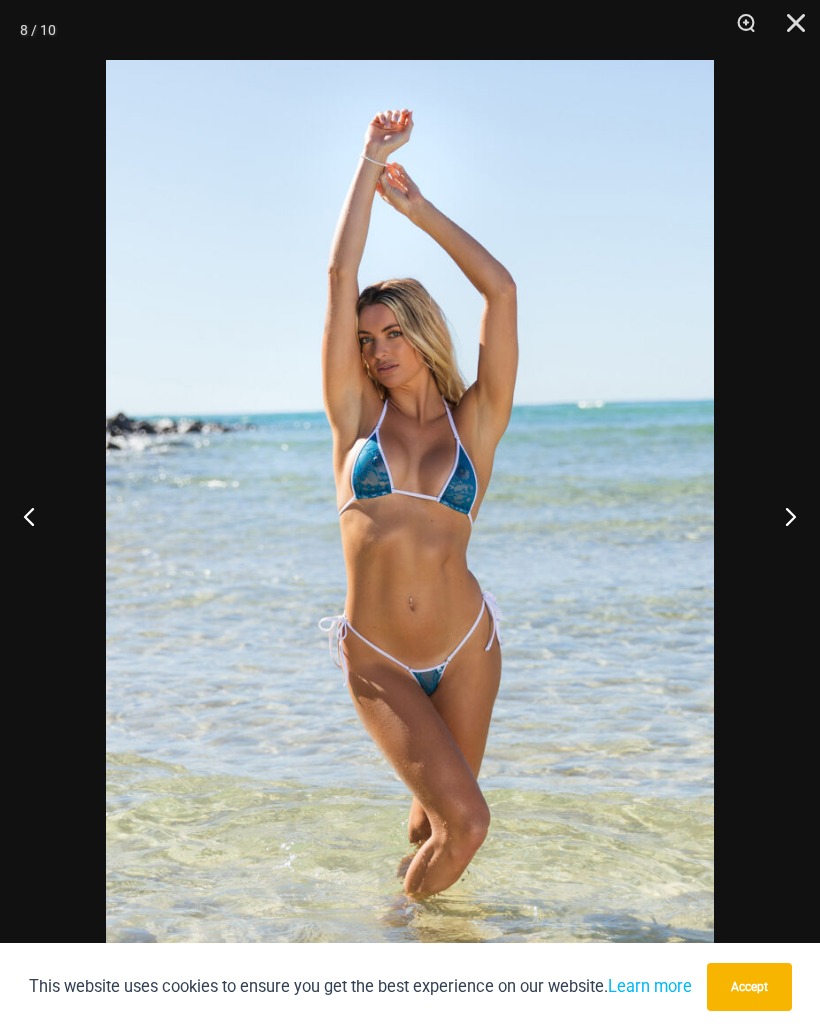 click at bounding box center [782, 516] 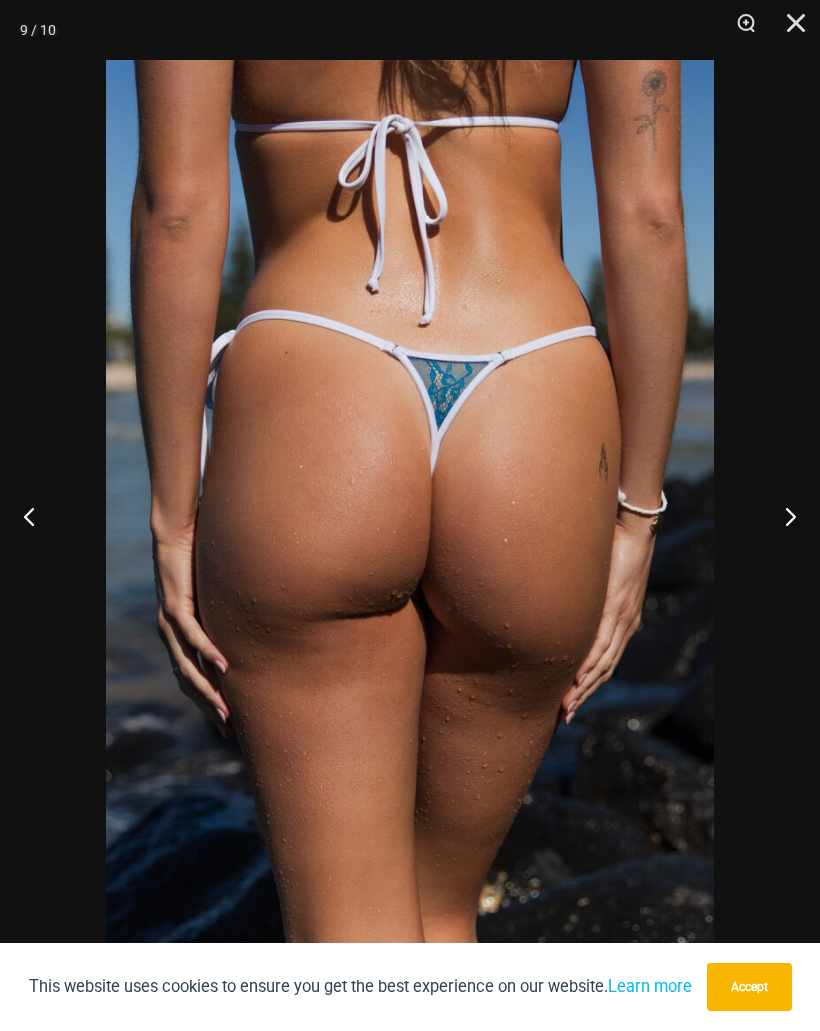 click at bounding box center [782, 516] 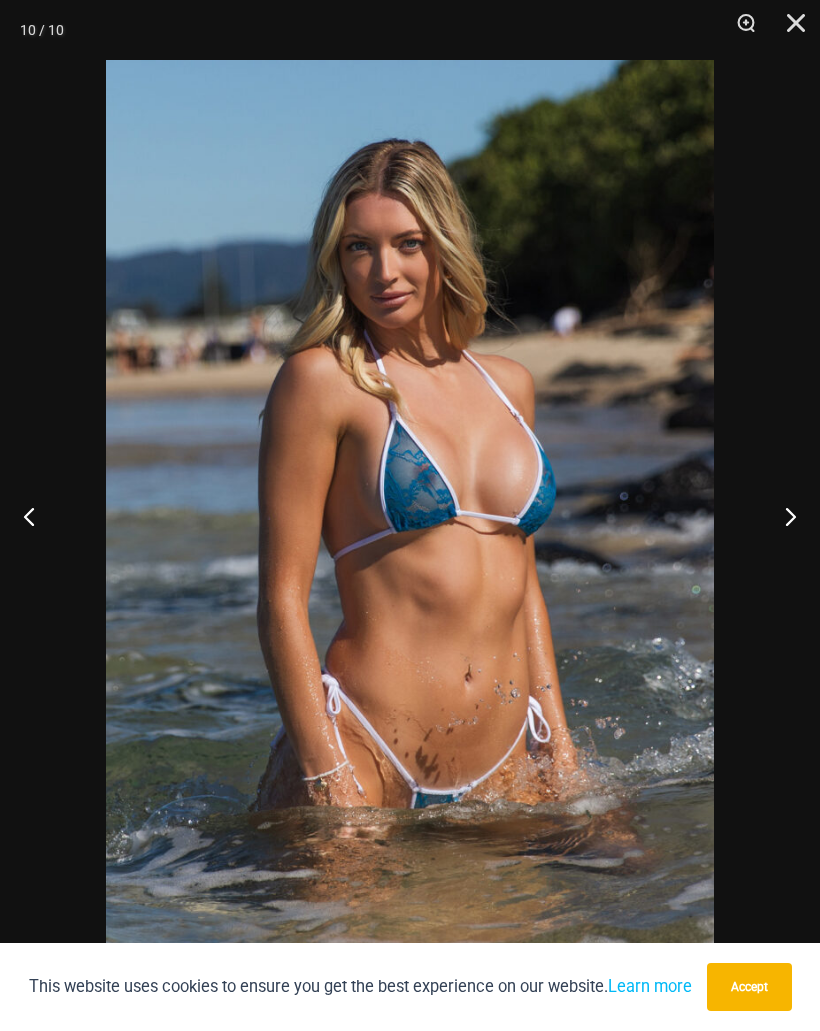 click at bounding box center [782, 516] 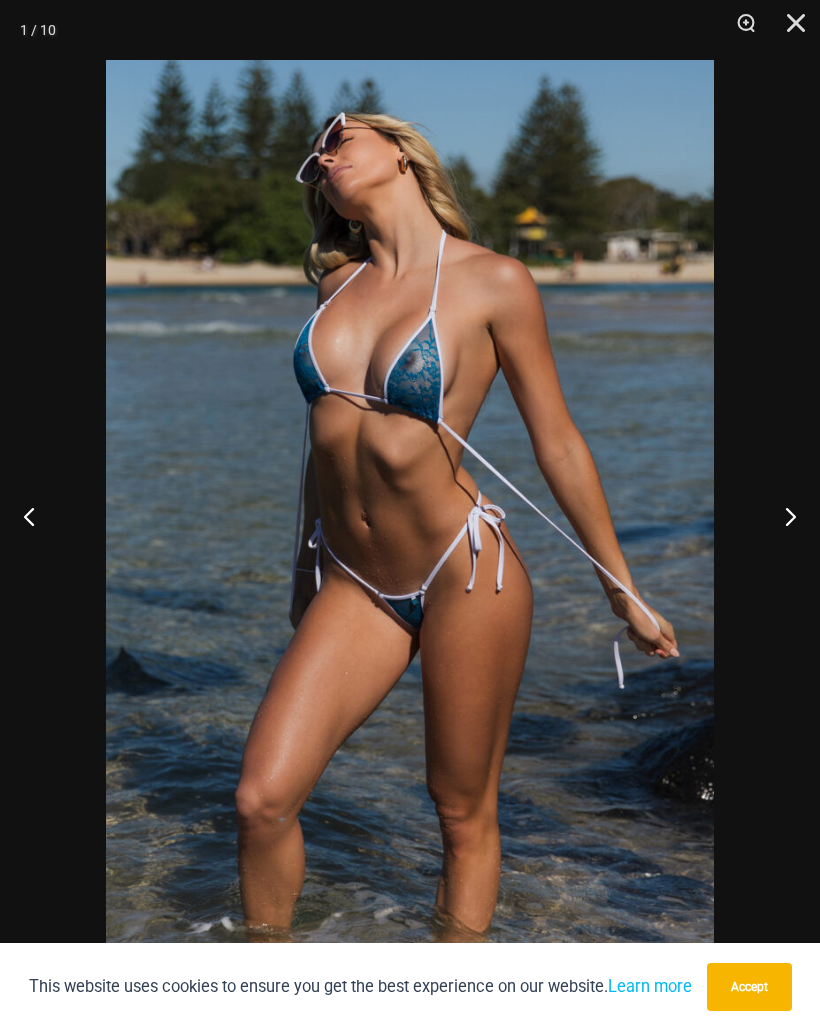 click at bounding box center (782, 516) 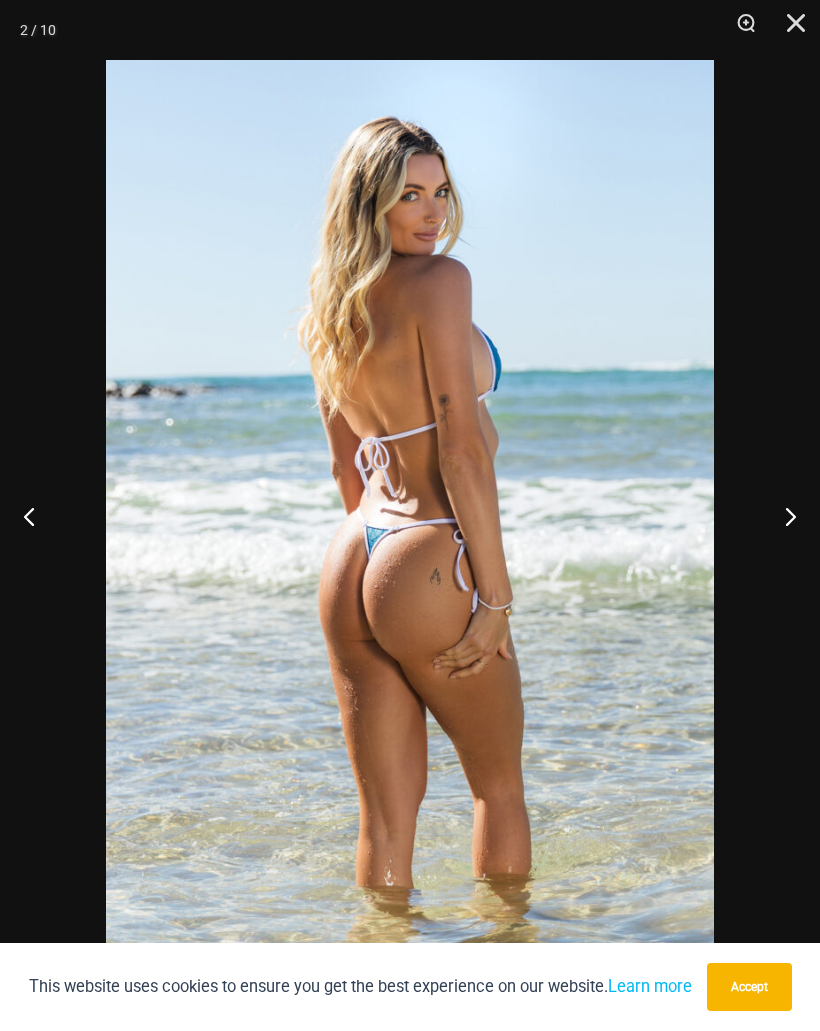click at bounding box center [782, 516] 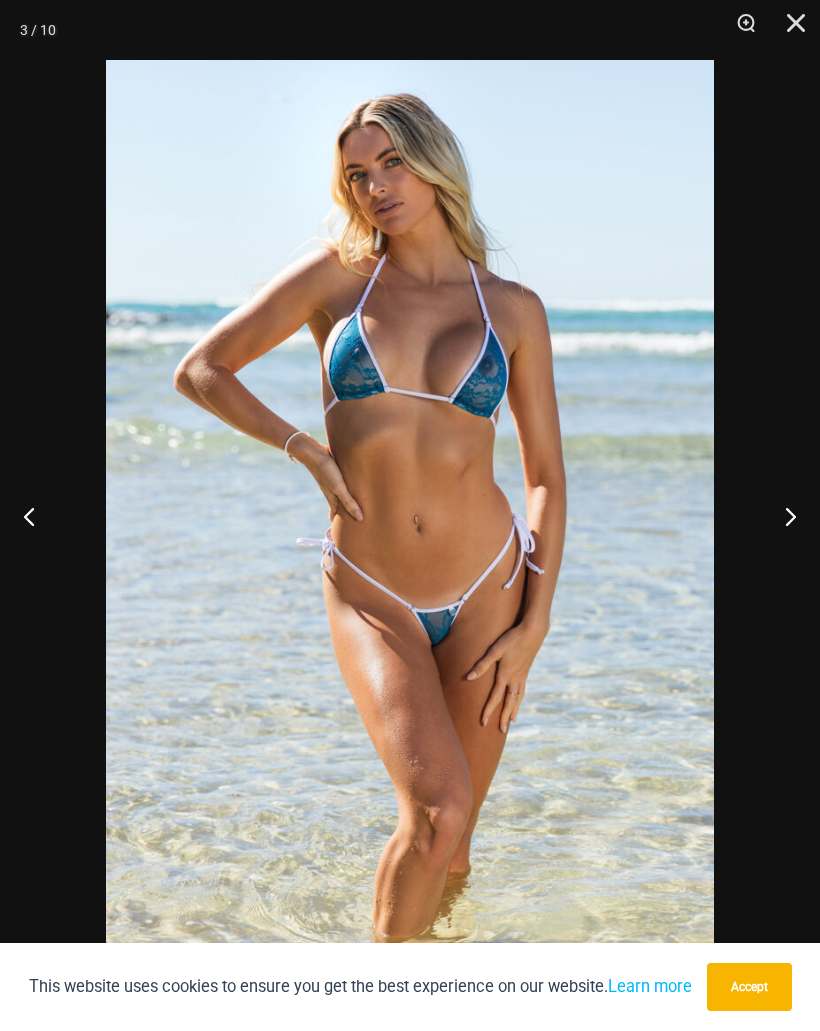 click at bounding box center (782, 516) 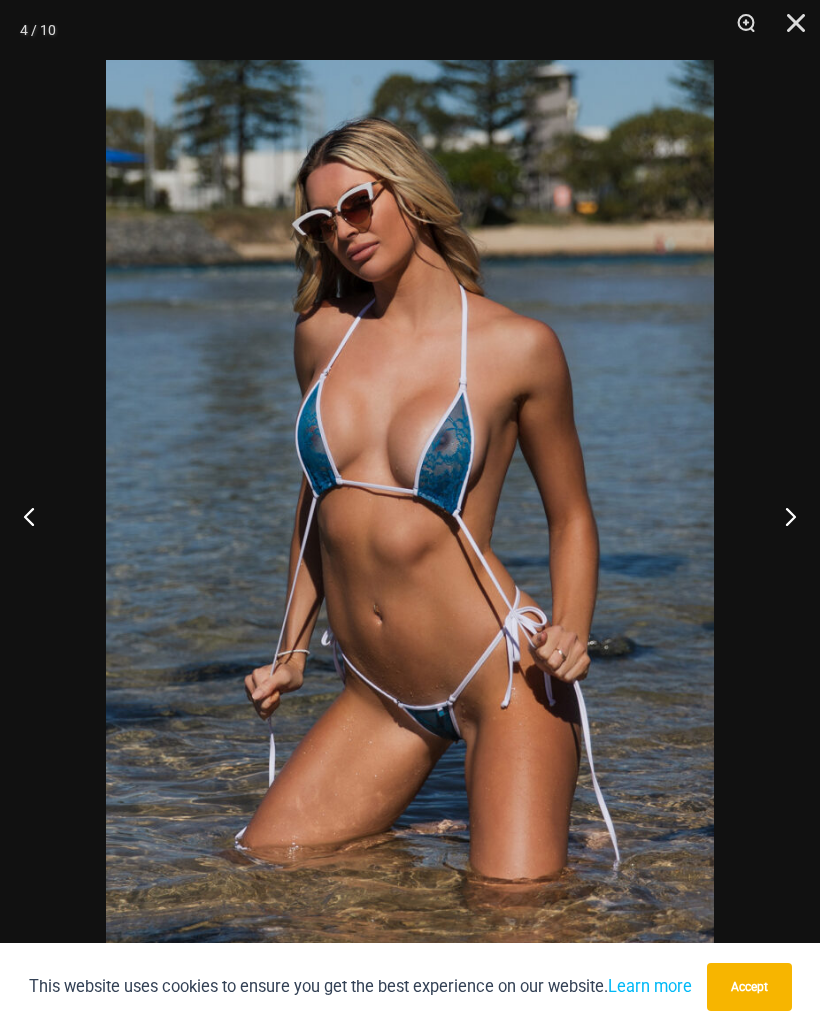 click at bounding box center (782, 516) 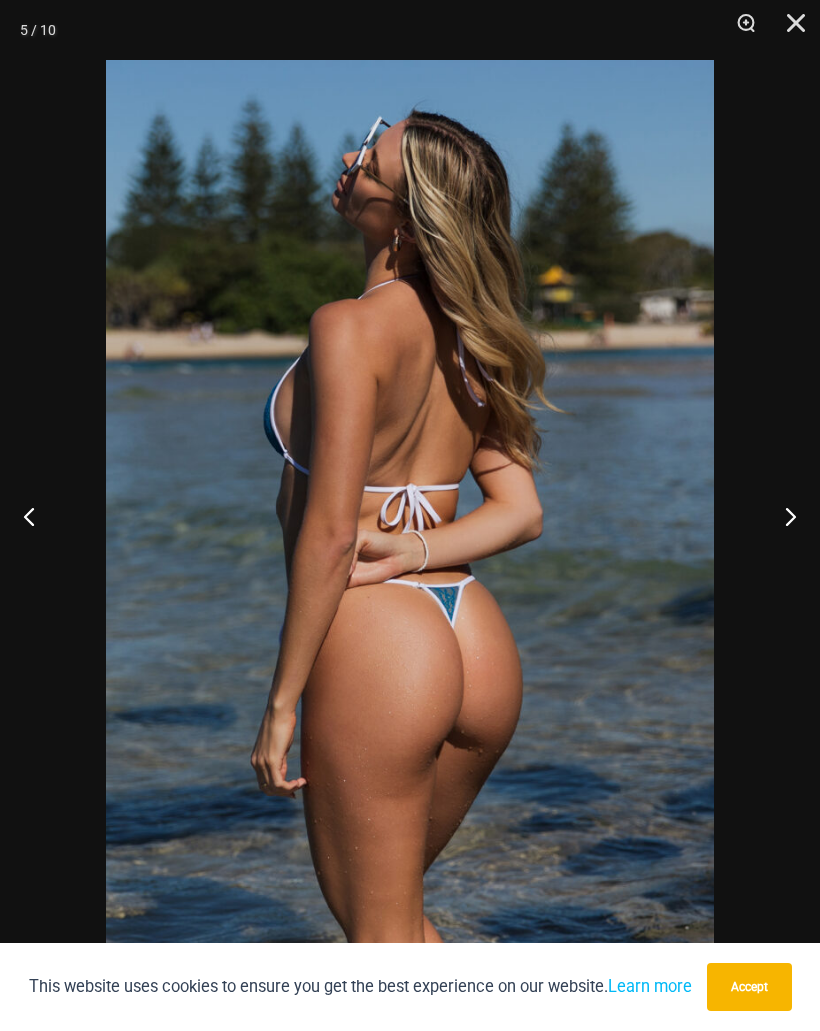 click at bounding box center (782, 516) 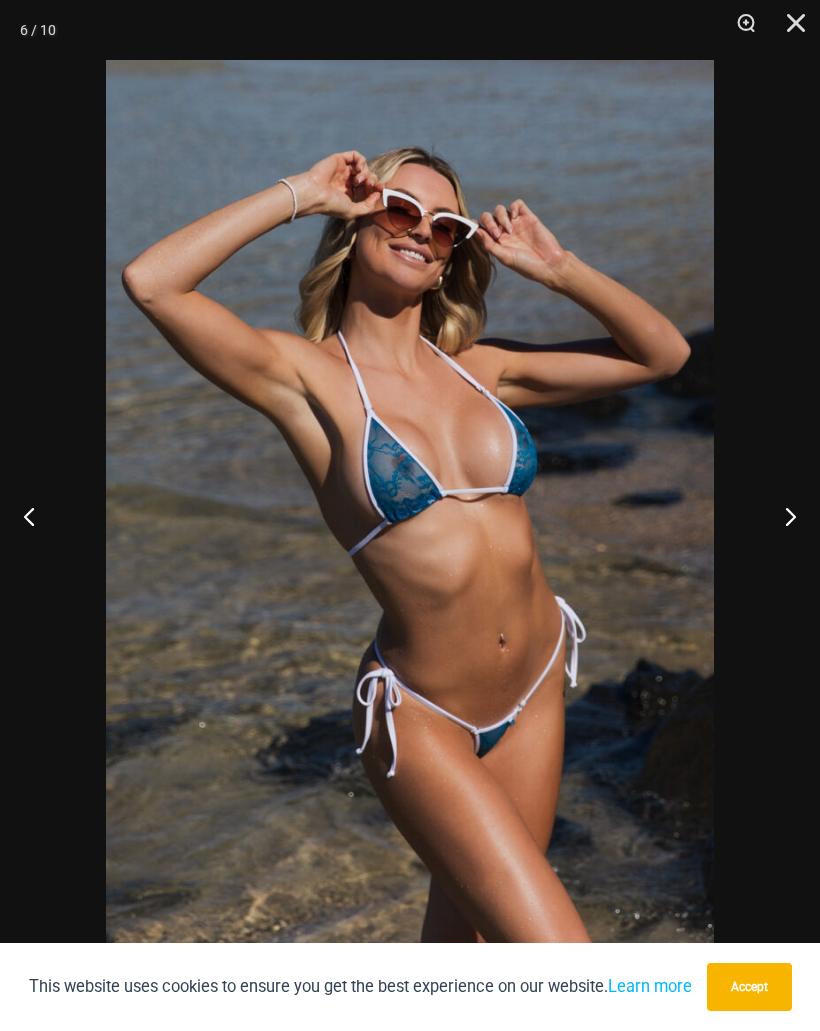 click at bounding box center (782, 516) 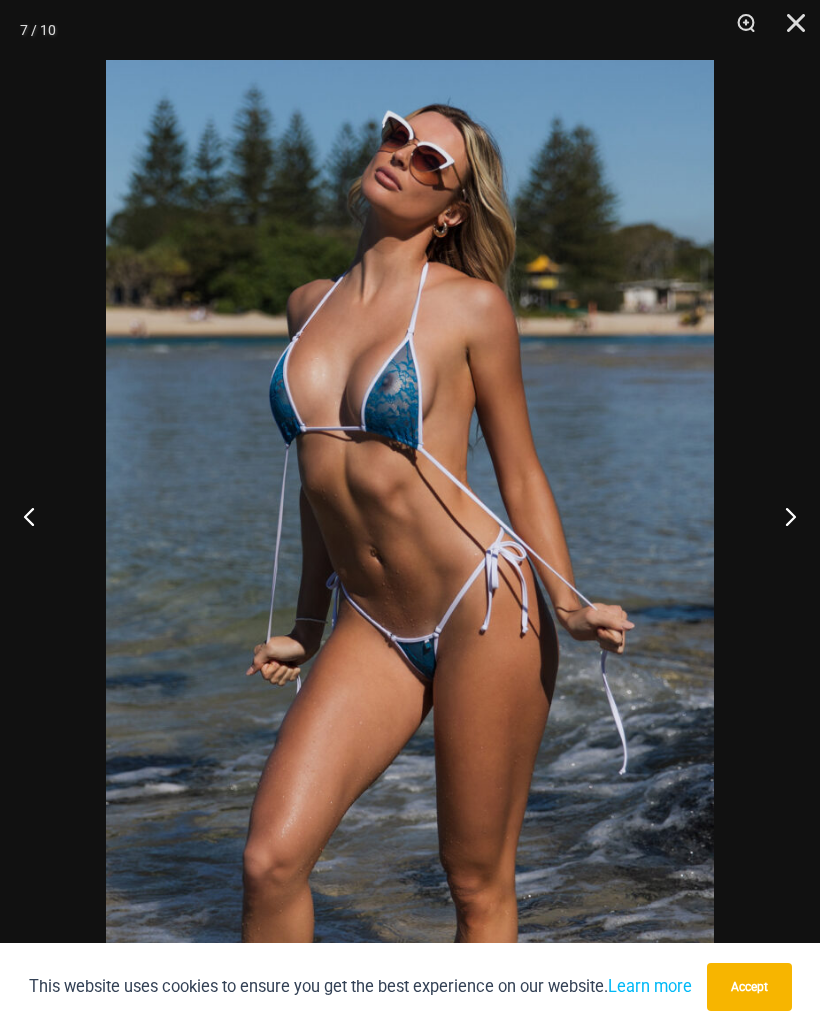 click at bounding box center [782, 516] 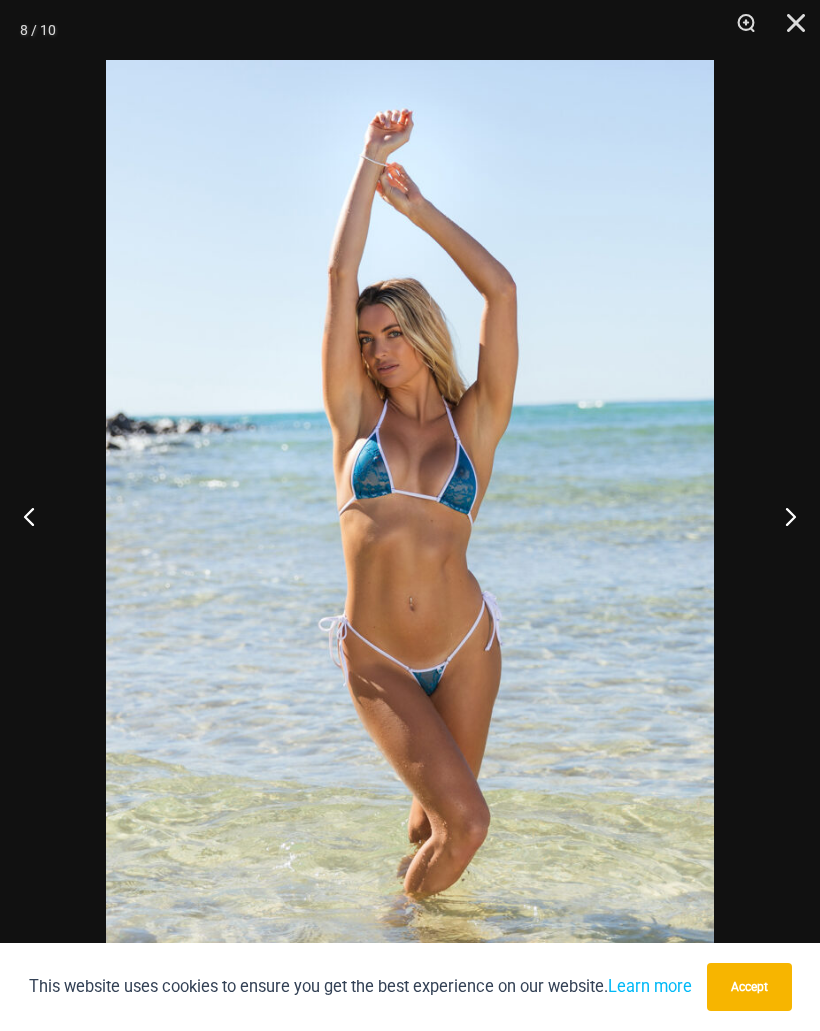 click at bounding box center [782, 516] 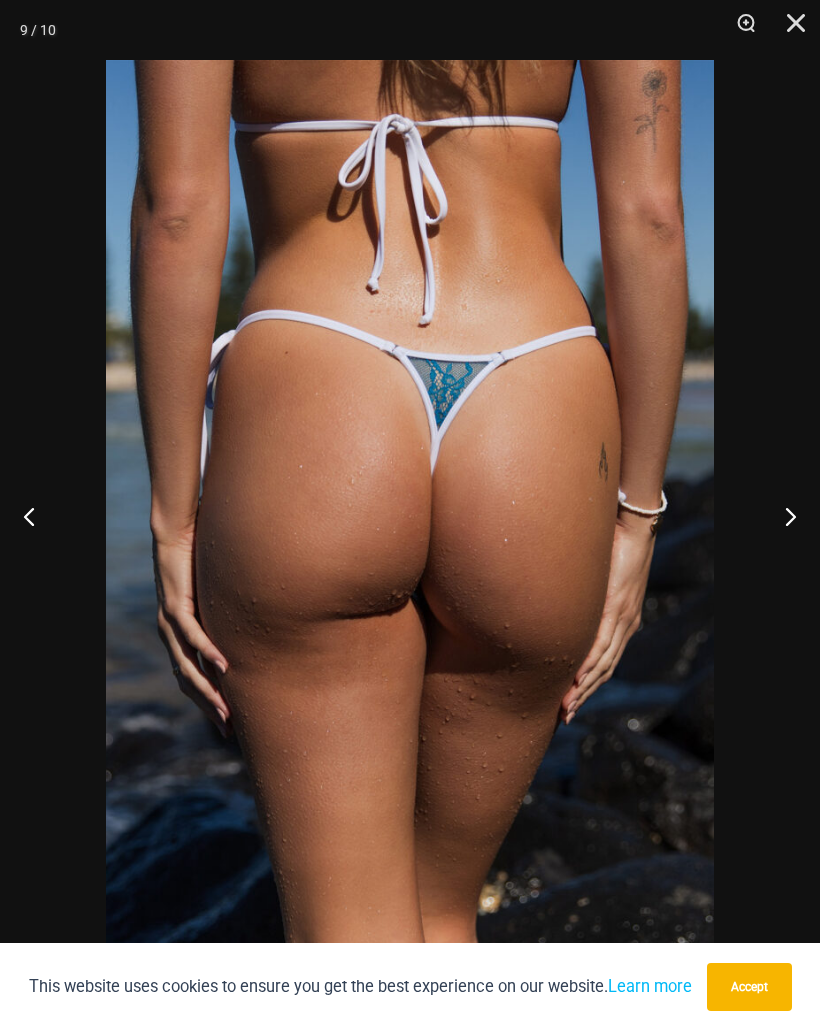 click at bounding box center [782, 516] 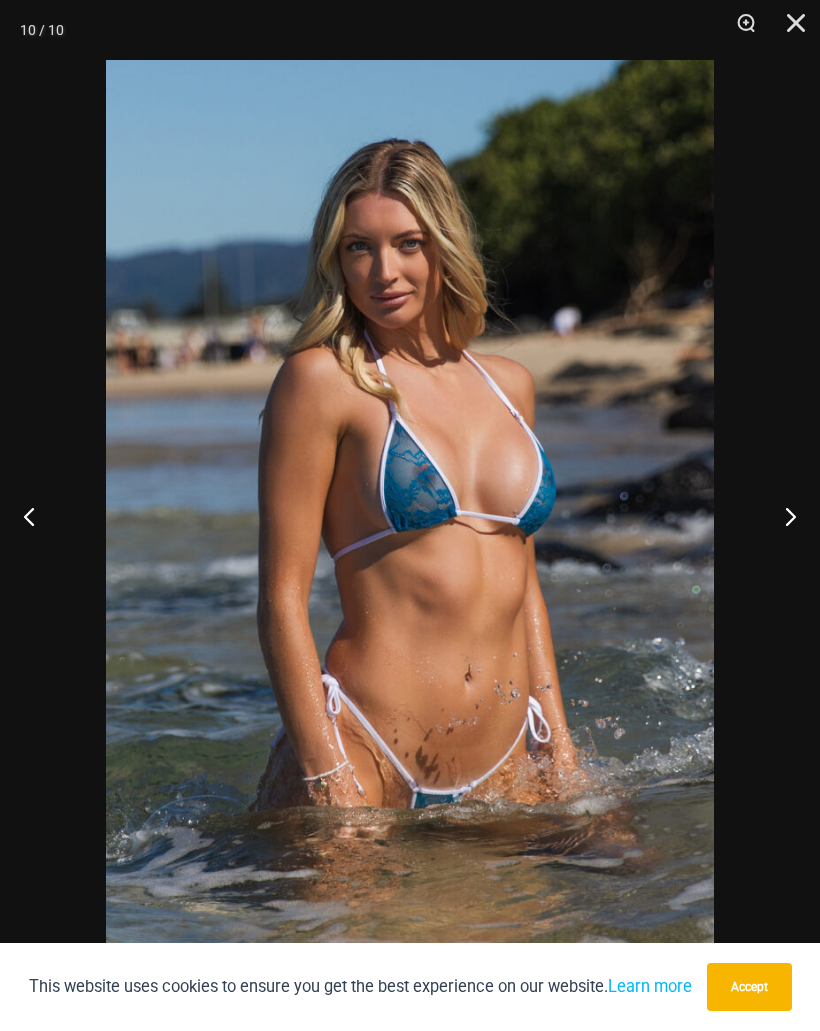 click at bounding box center (782, 516) 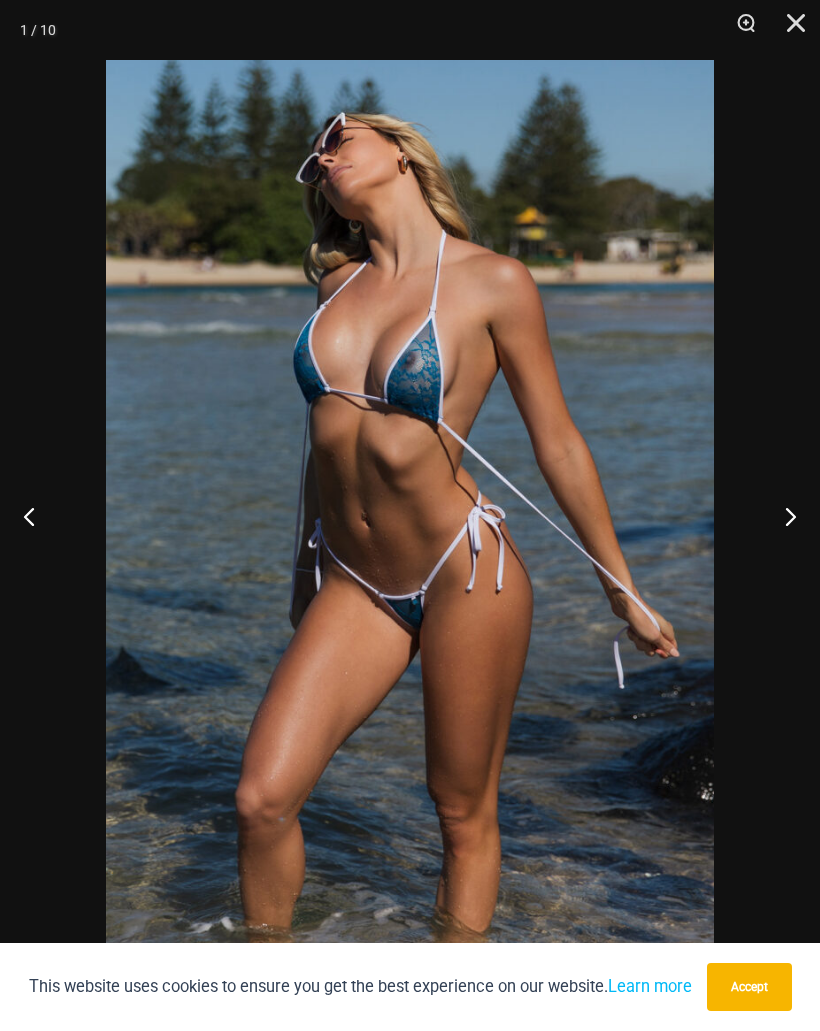 click at bounding box center (782, 516) 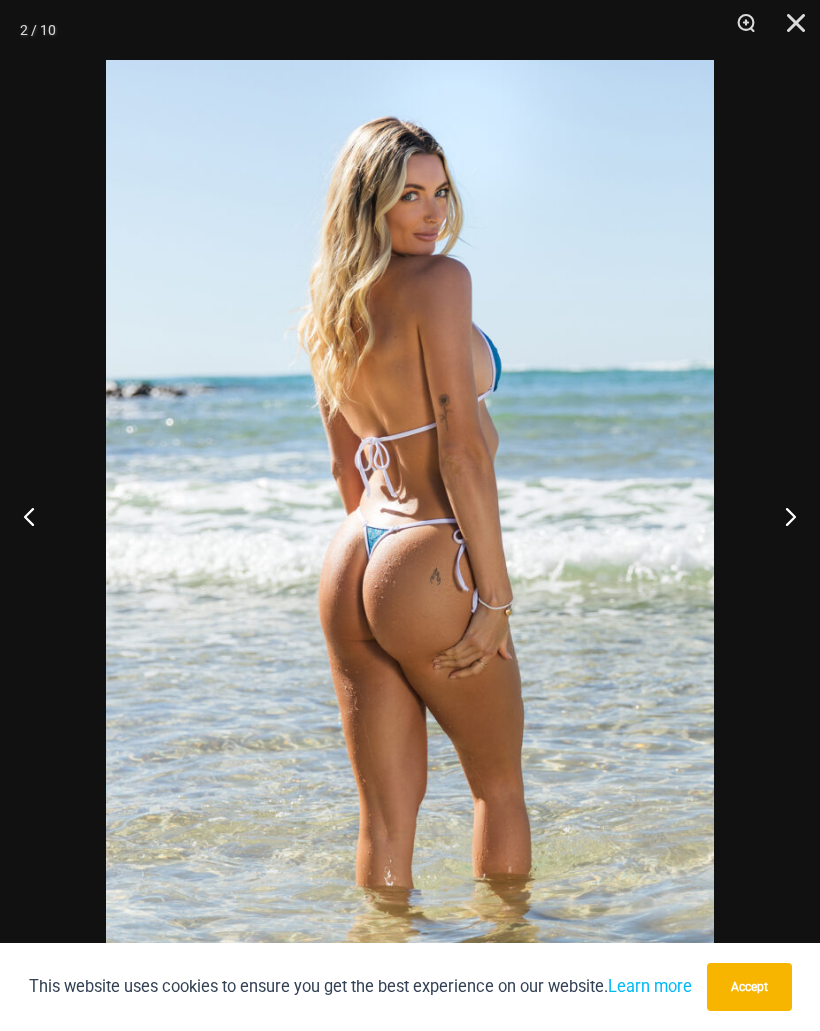 click at bounding box center (789, 30) 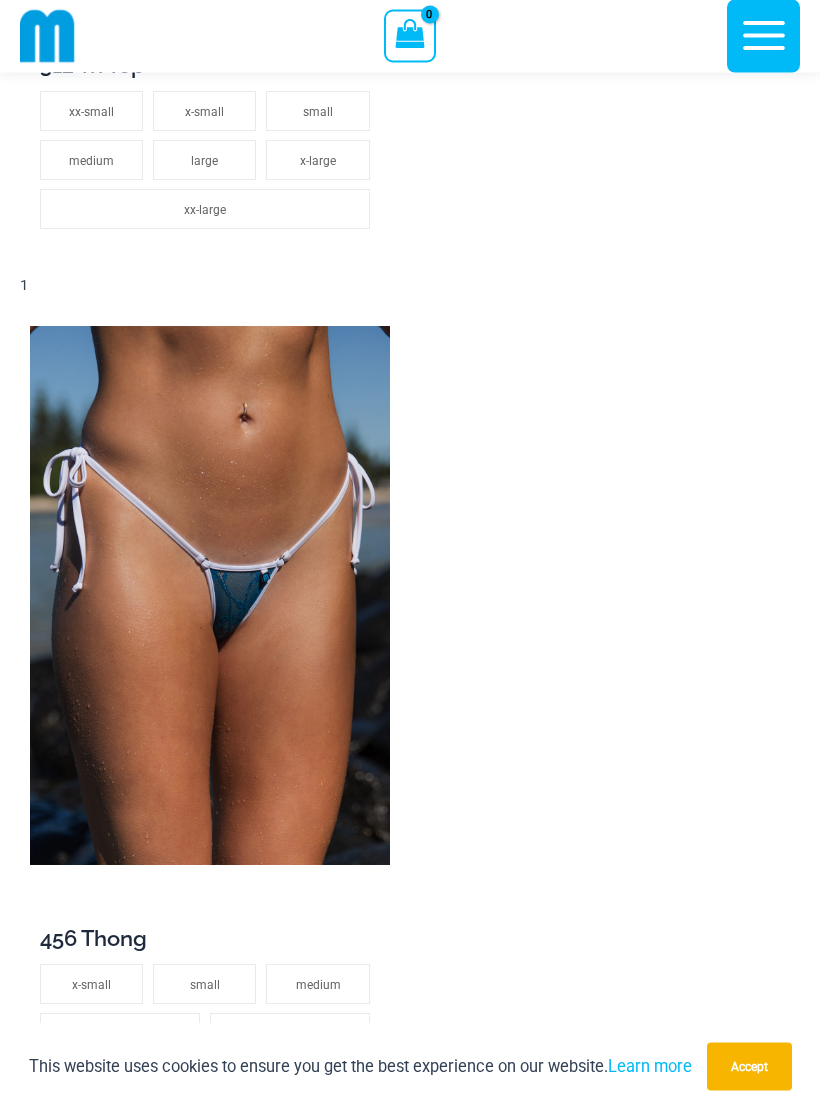 scroll, scrollTop: 2659, scrollLeft: 0, axis: vertical 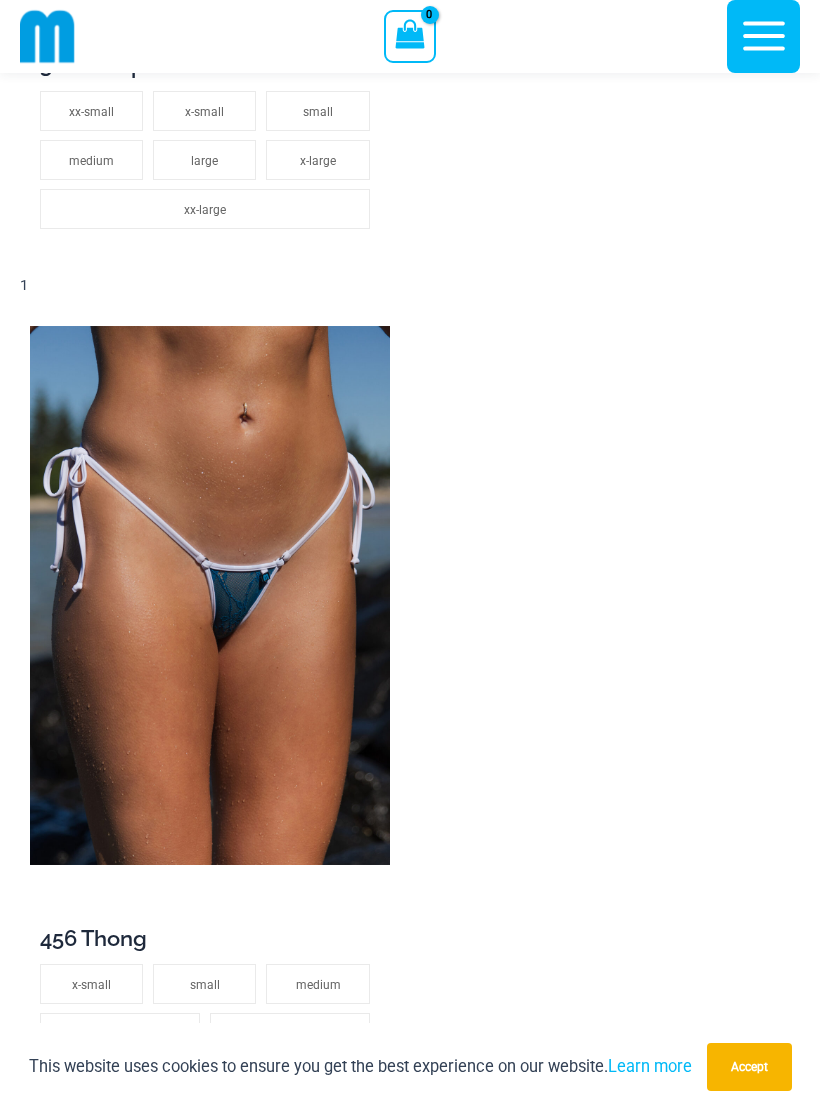 click at bounding box center (210, 595) 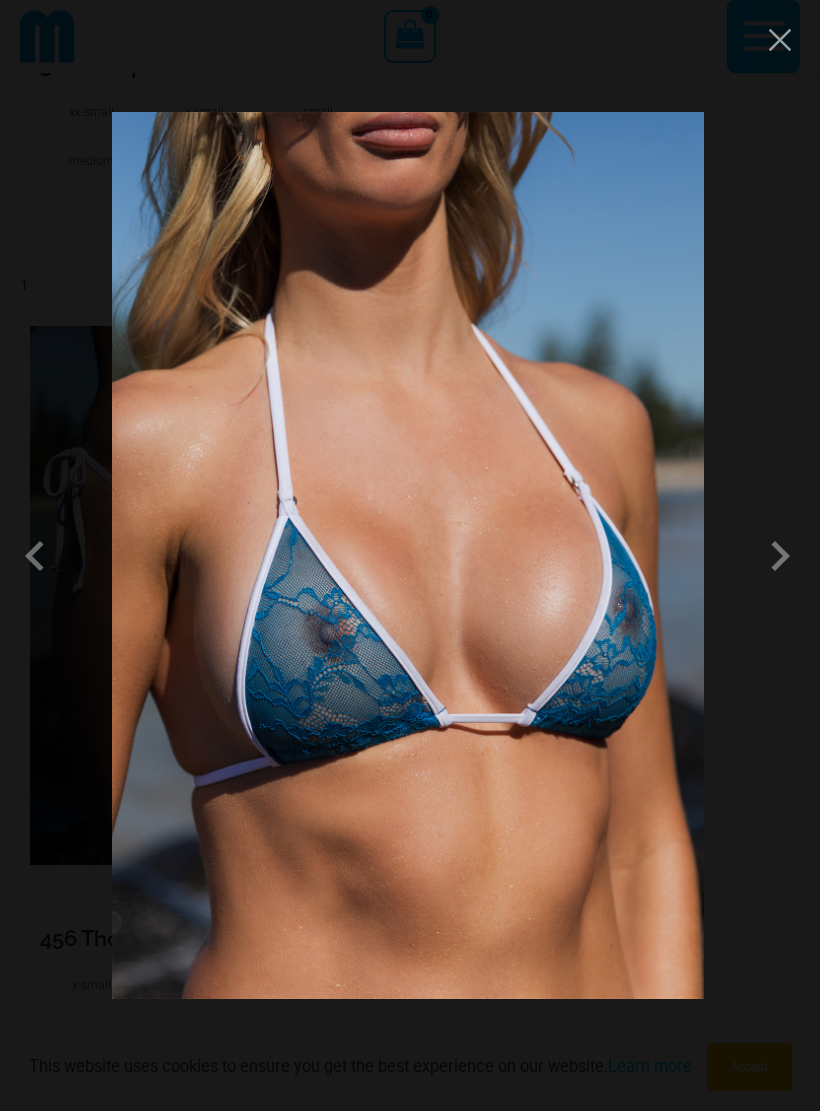 click at bounding box center [40, 556] 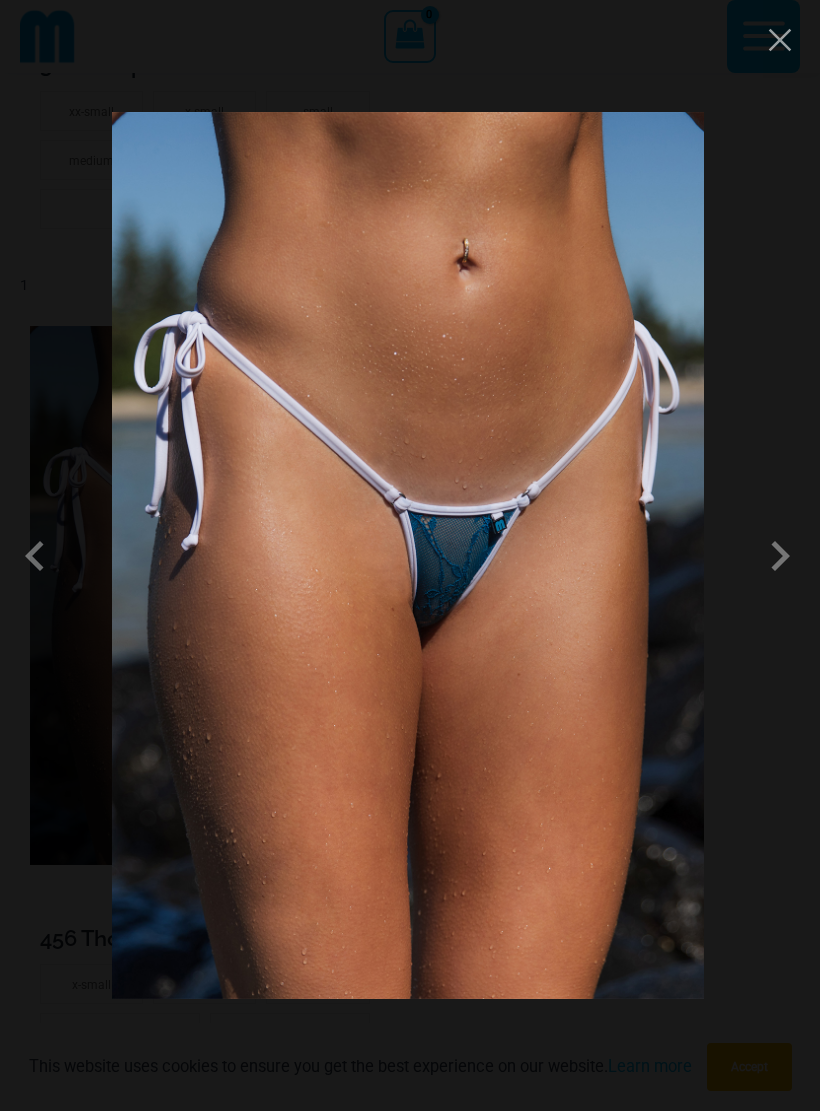 click at bounding box center [407, 555] 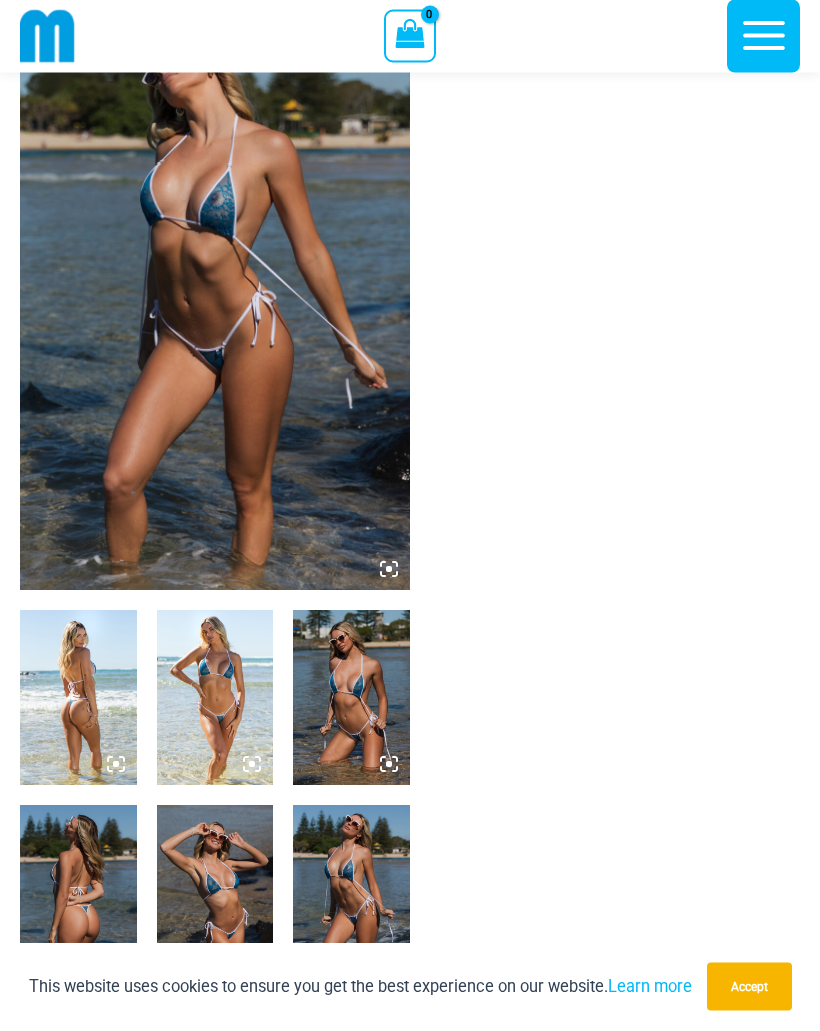 scroll, scrollTop: 0, scrollLeft: 0, axis: both 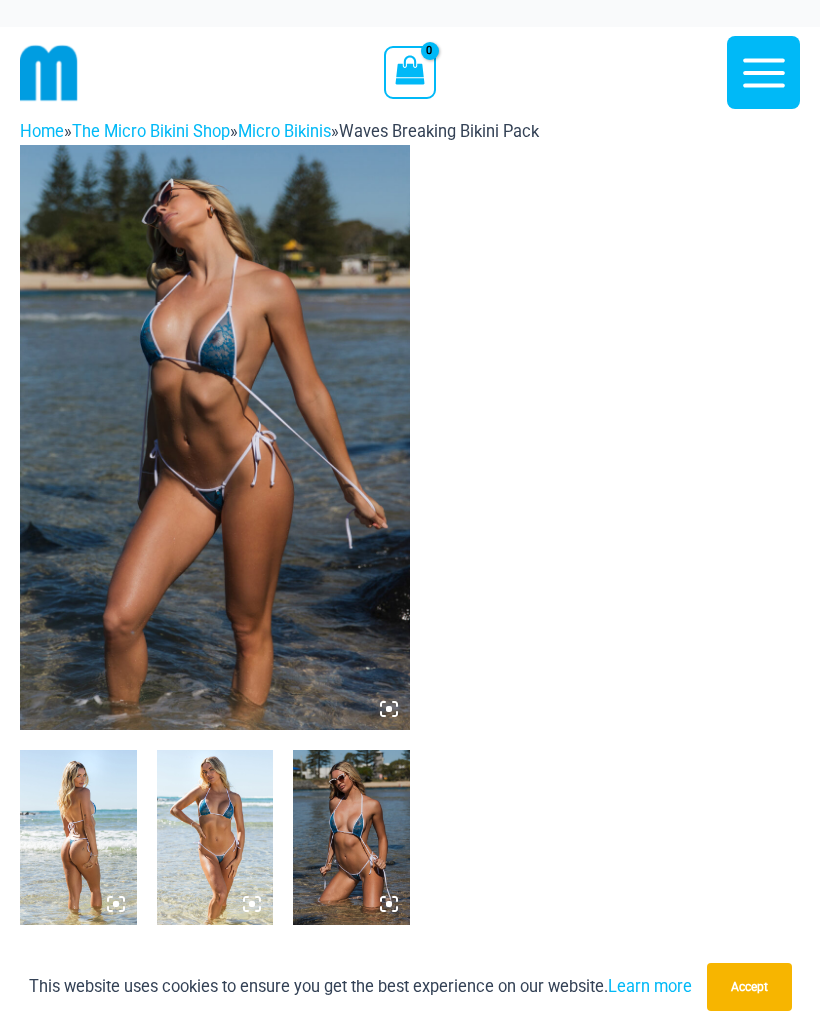 click 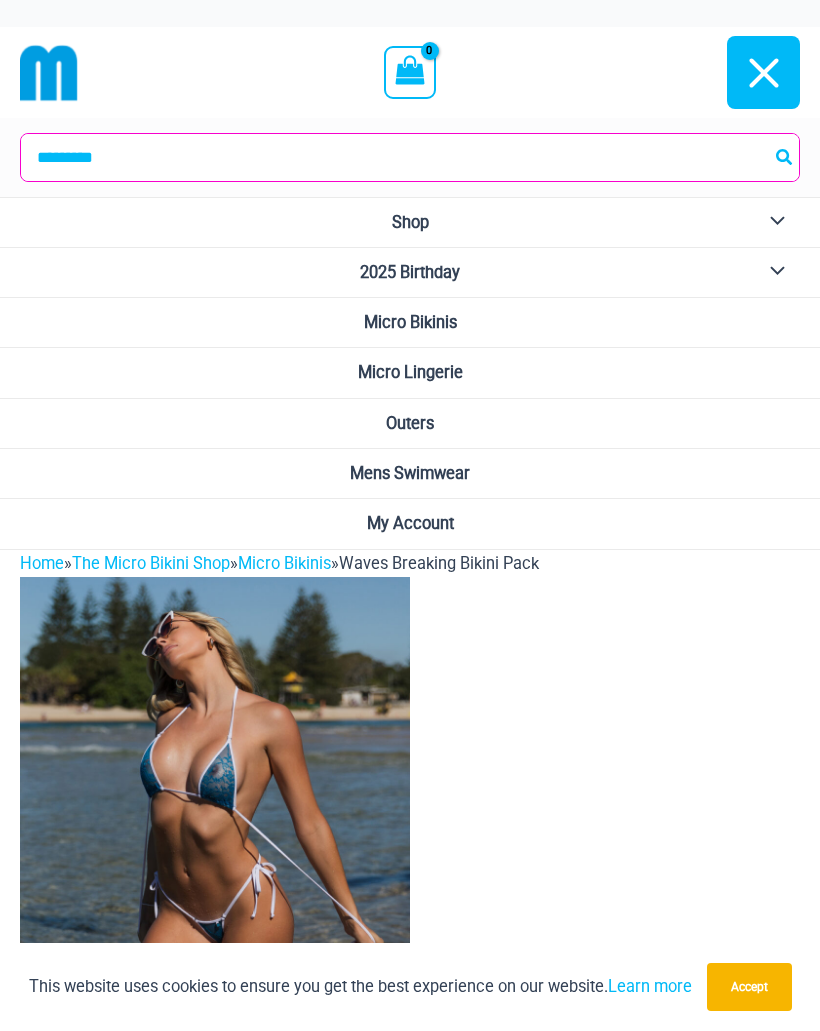 click on "Main Menu" at bounding box center [628, 72] 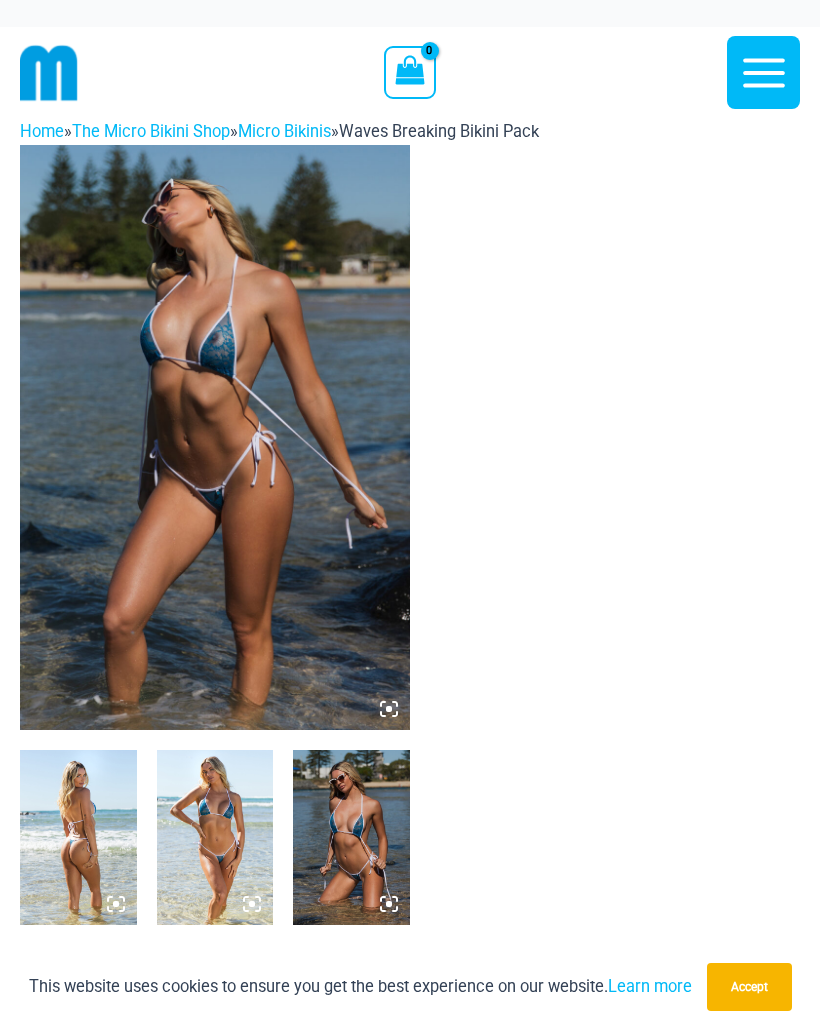 click at bounding box center (49, 73) 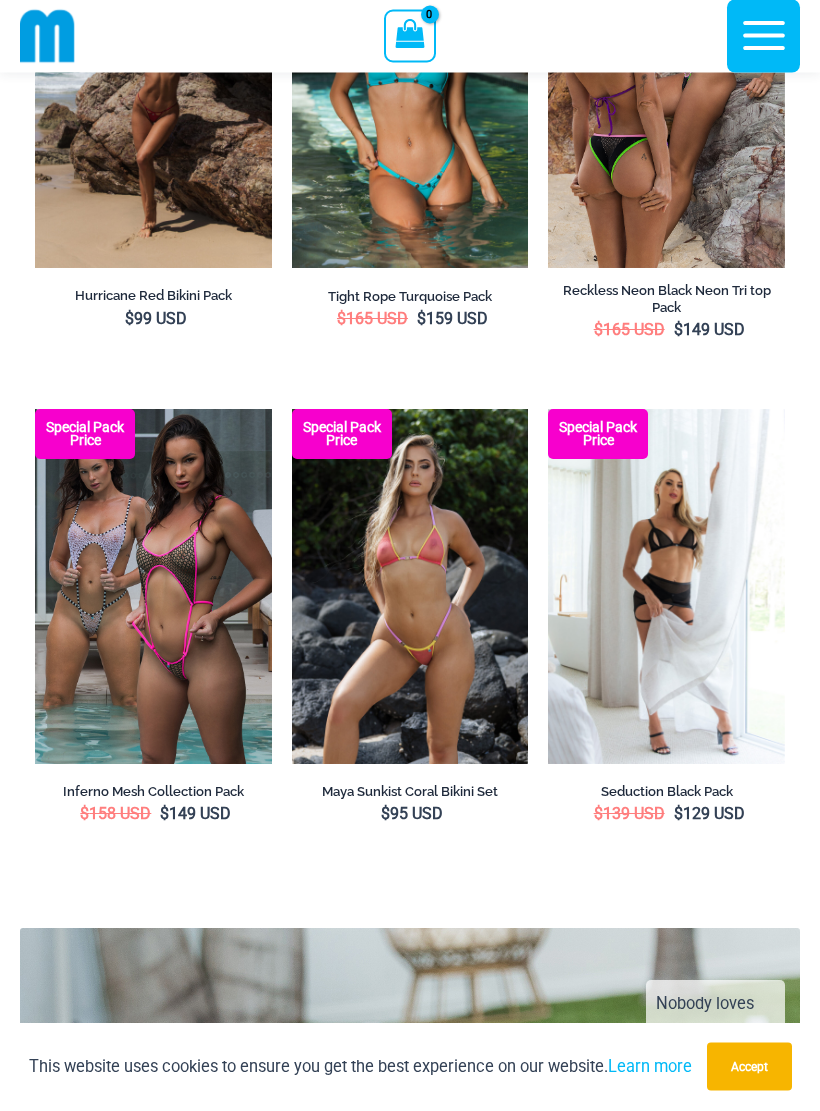 scroll, scrollTop: 3981, scrollLeft: 0, axis: vertical 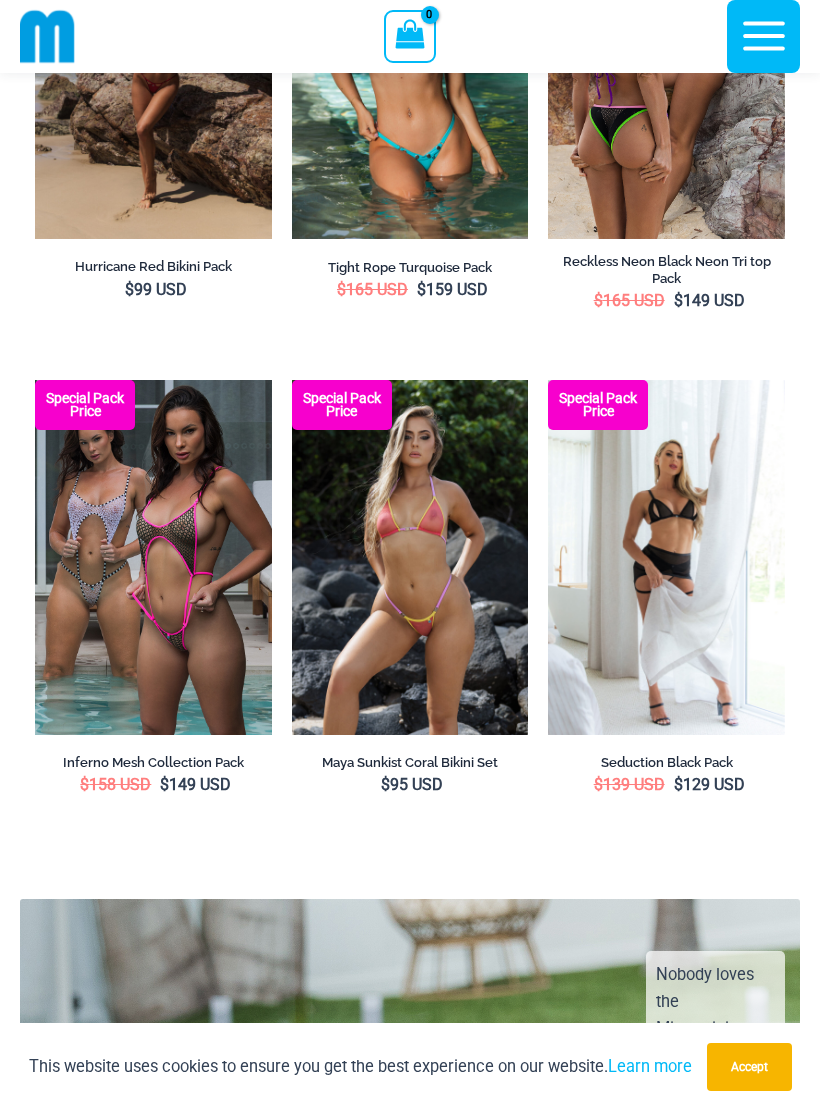 click at bounding box center (35, 380) 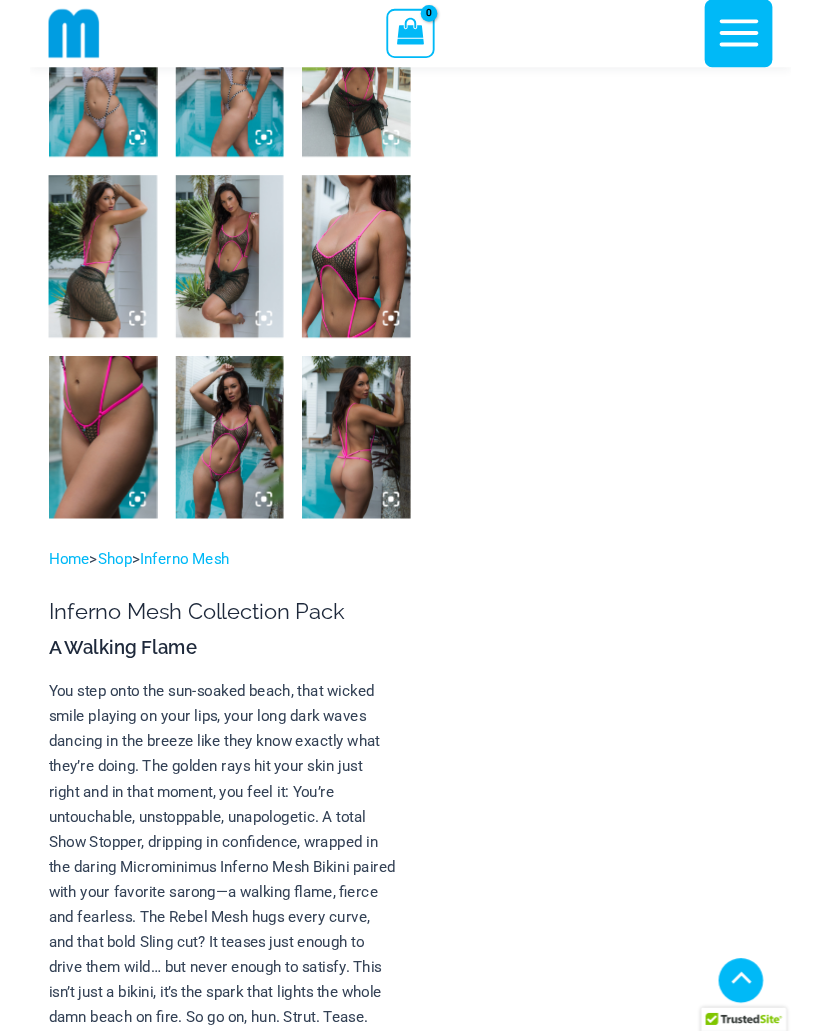 scroll, scrollTop: 1209, scrollLeft: 0, axis: vertical 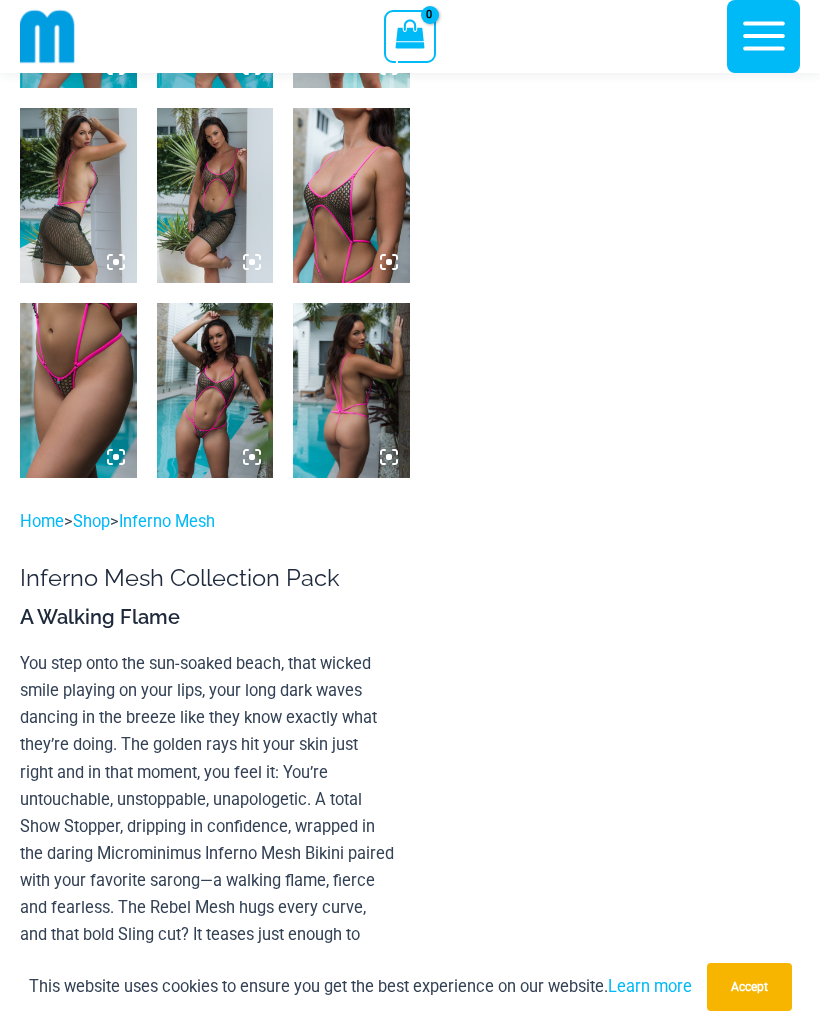 click 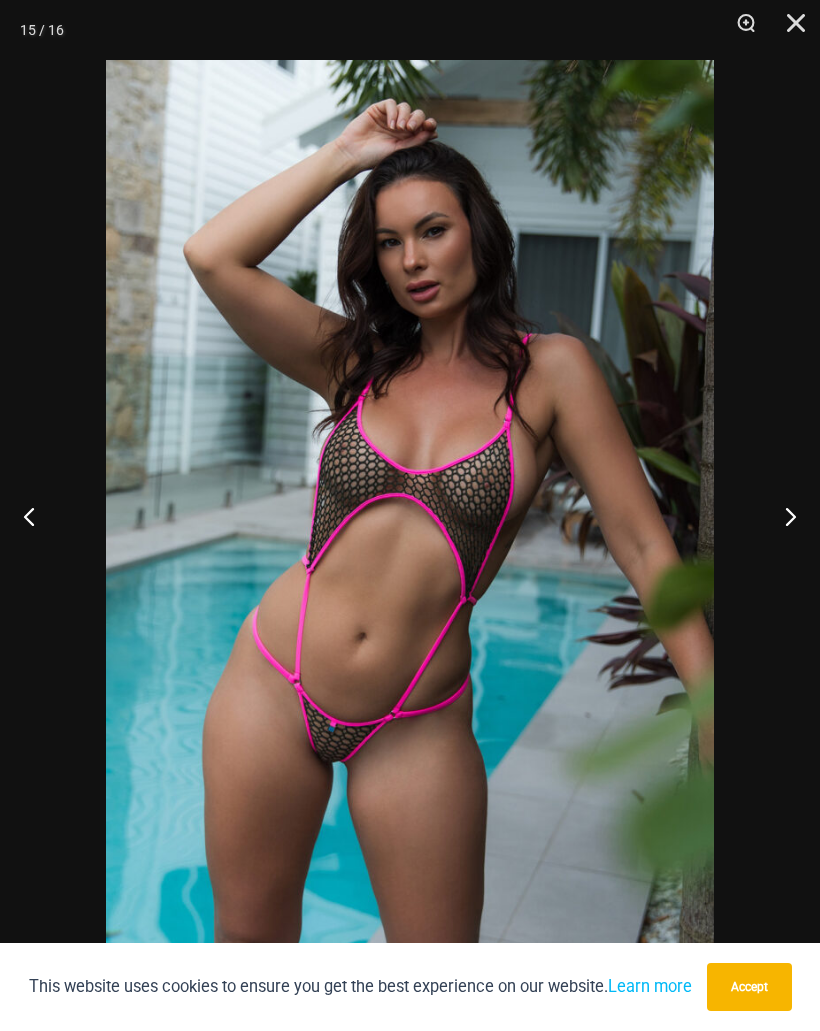 click at bounding box center [410, 515] 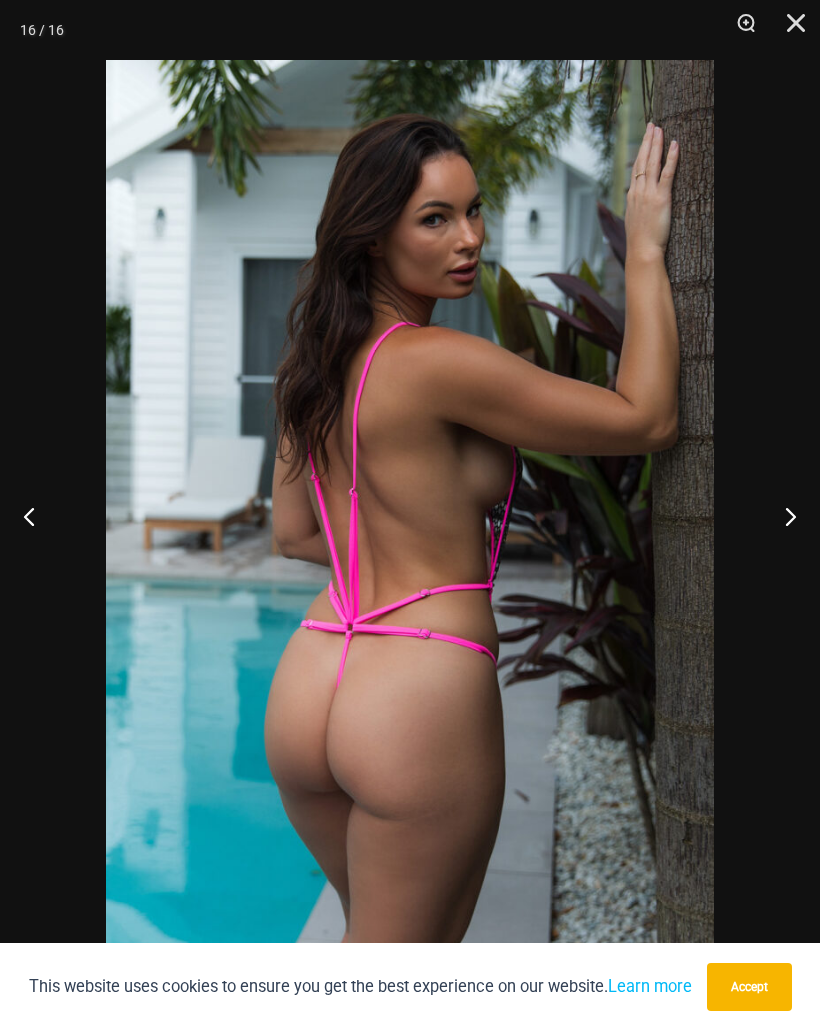 click at bounding box center [782, 516] 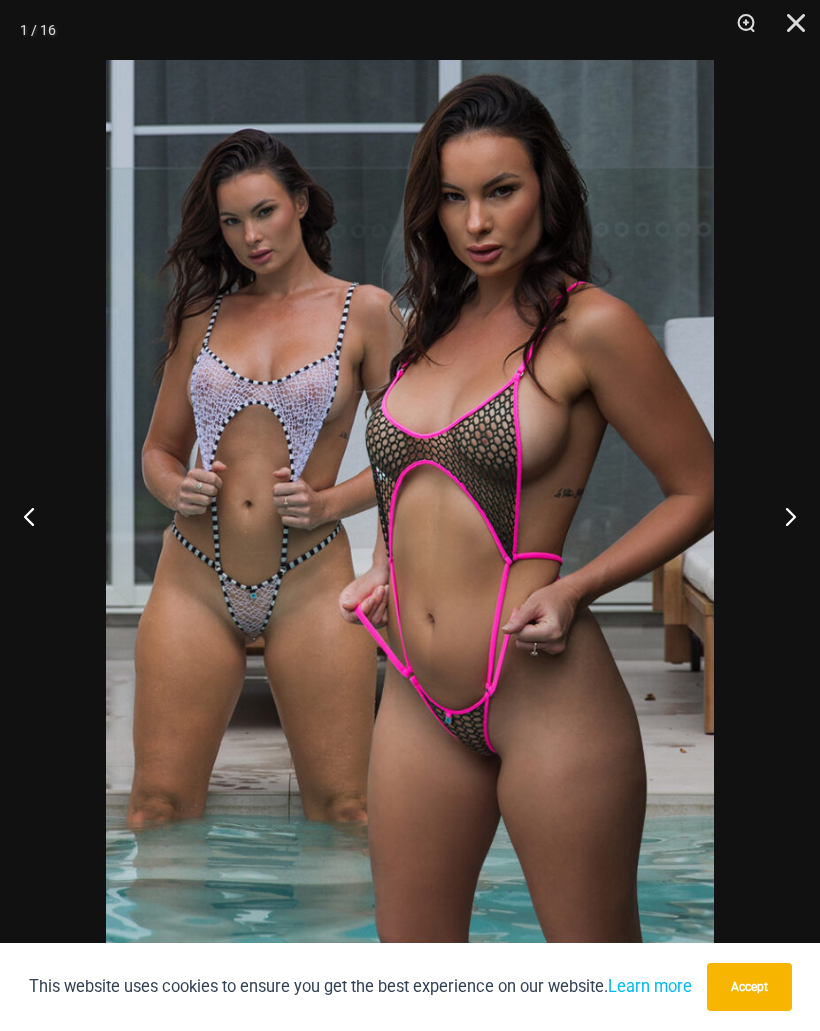 click at bounding box center [782, 516] 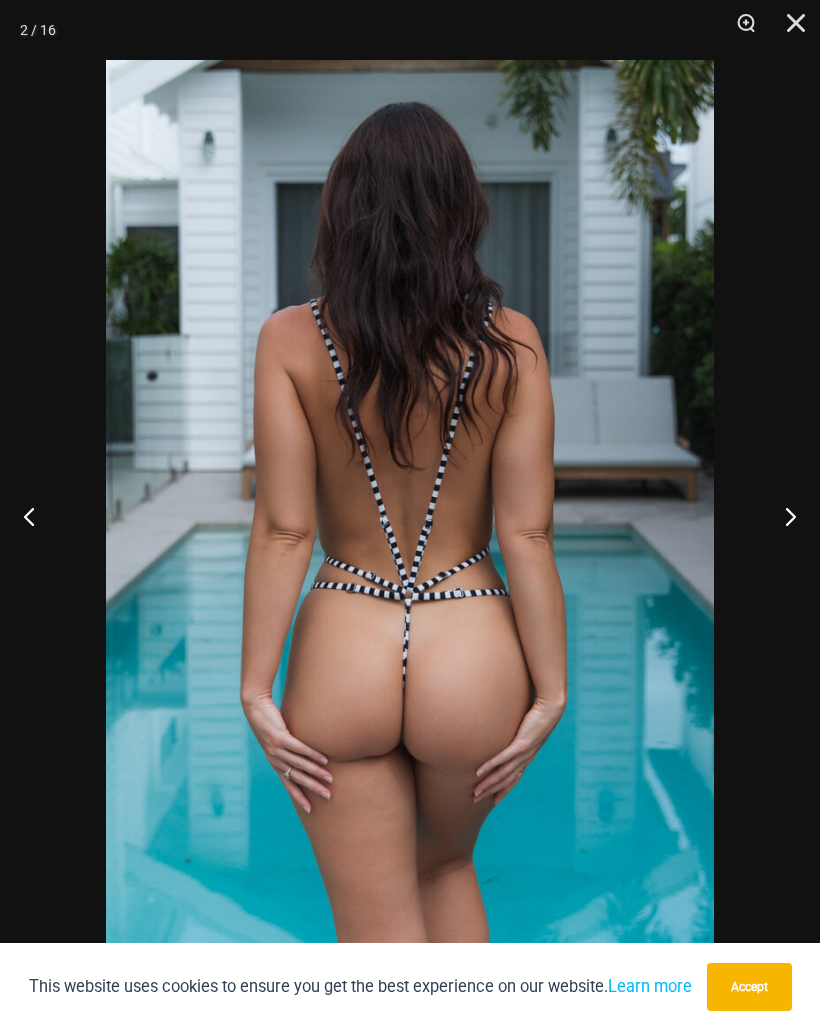 click at bounding box center (782, 516) 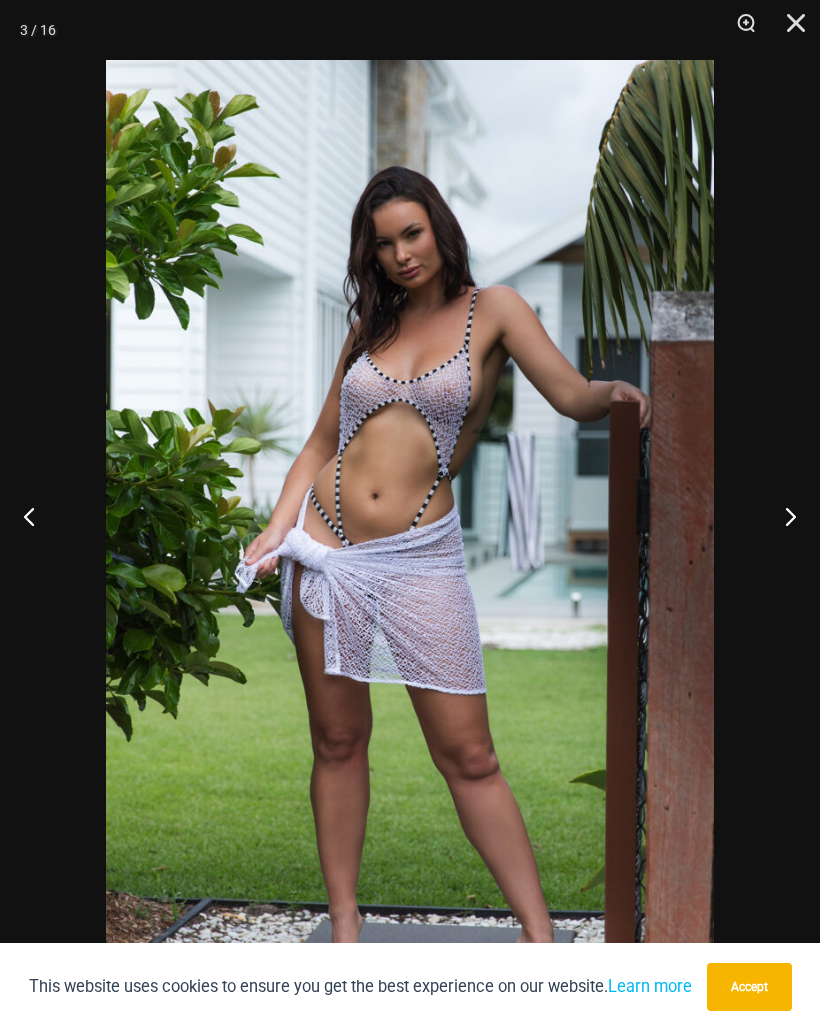 click at bounding box center (789, 30) 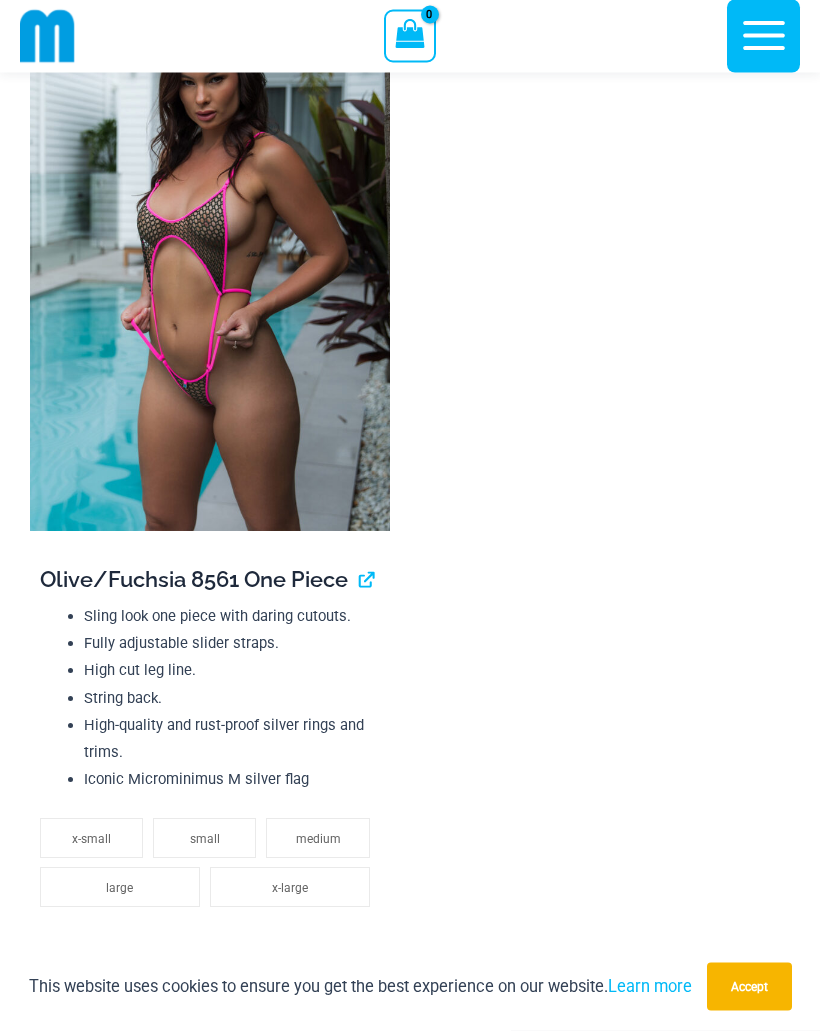 click 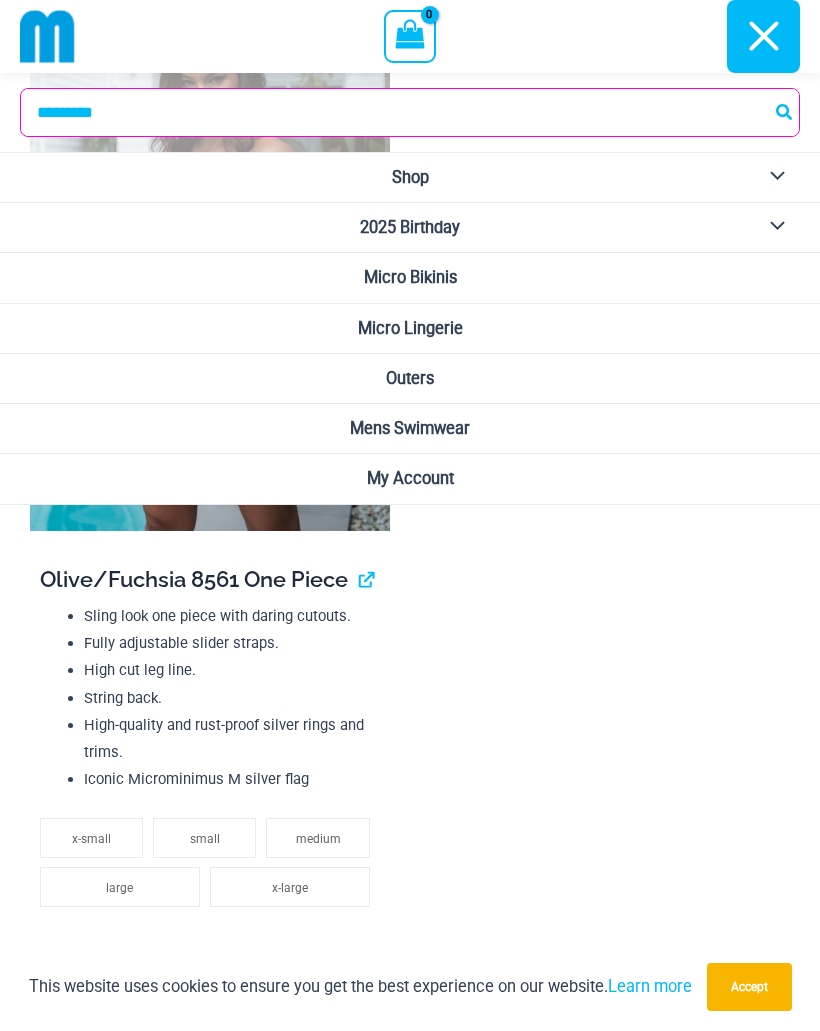 click on "Inferno Mesh Collection Pack Home" at bounding box center (410, 2780) 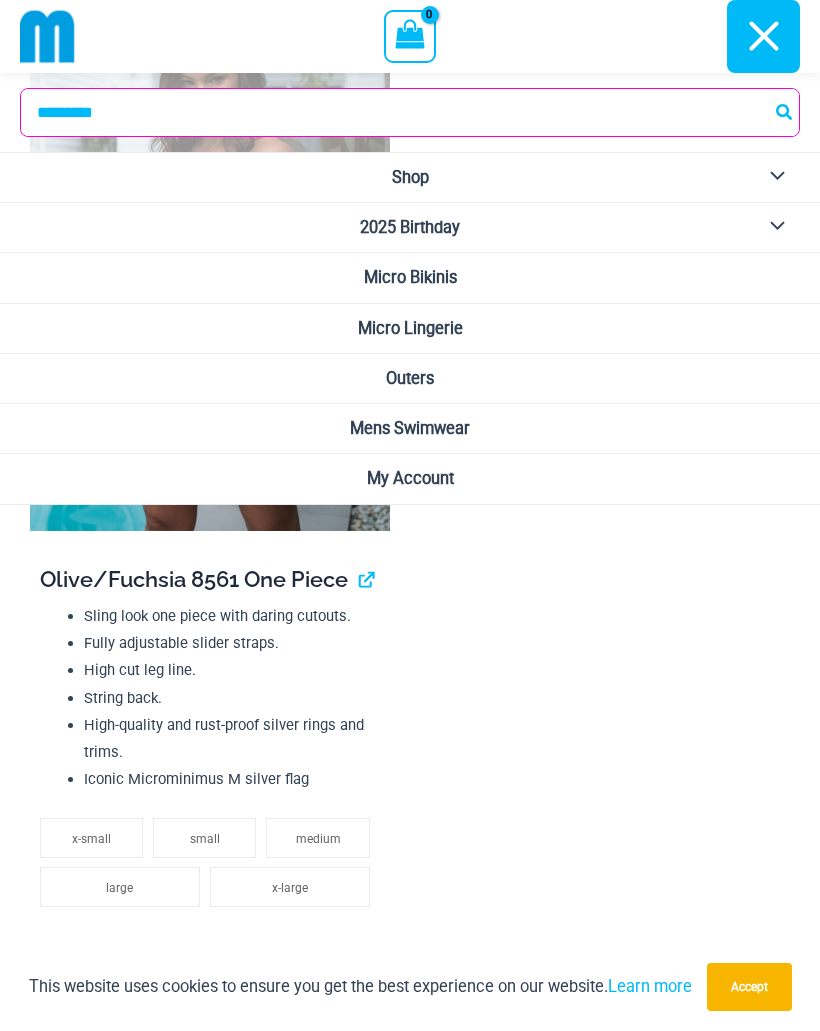 click on "Inferno Mesh Collection Pack Home" at bounding box center [410, 2780] 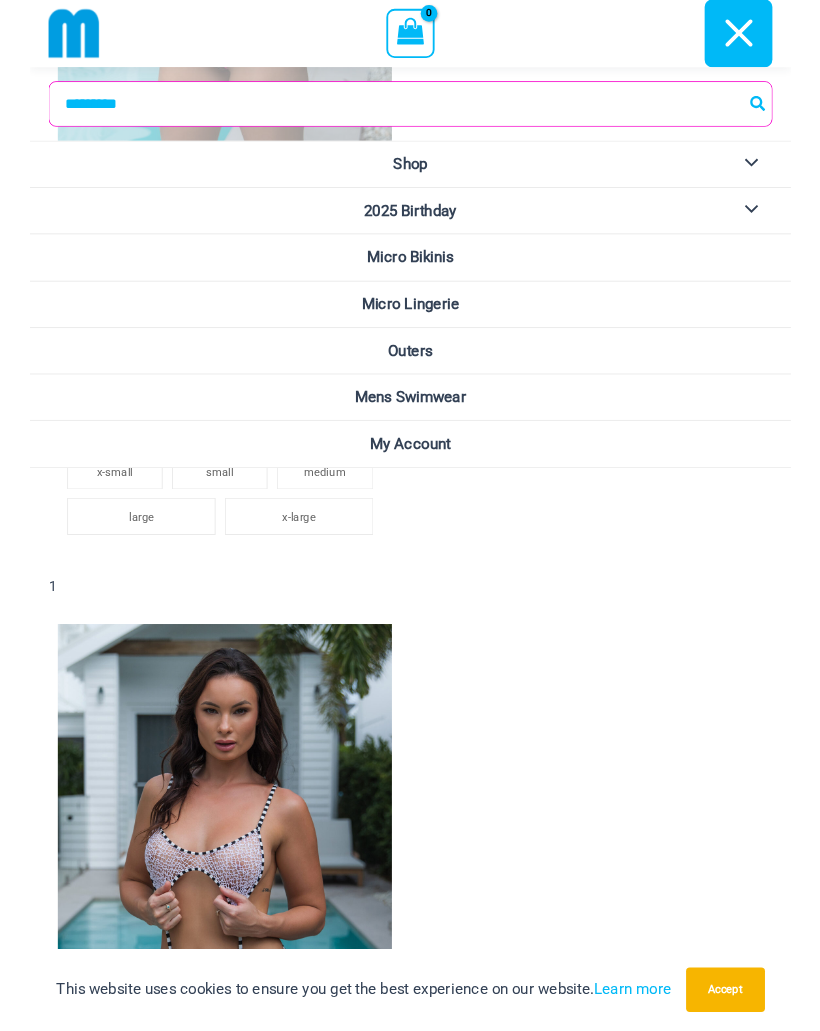 scroll, scrollTop: 2810, scrollLeft: 0, axis: vertical 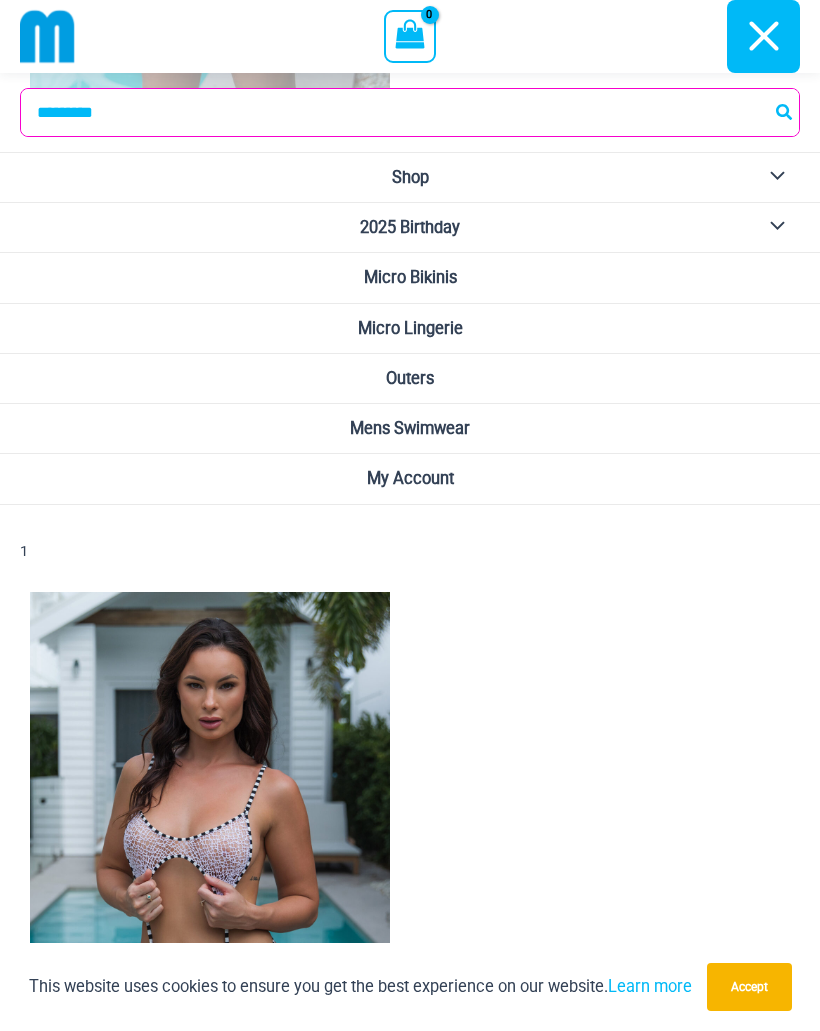 click 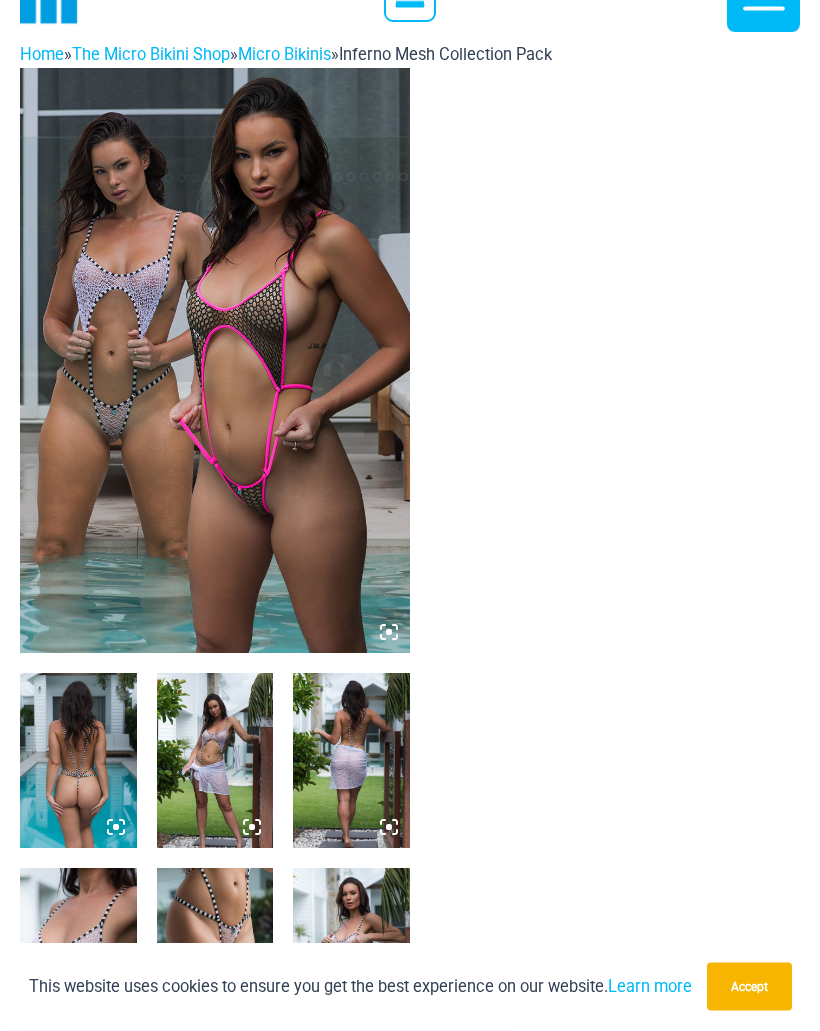 scroll, scrollTop: 0, scrollLeft: 0, axis: both 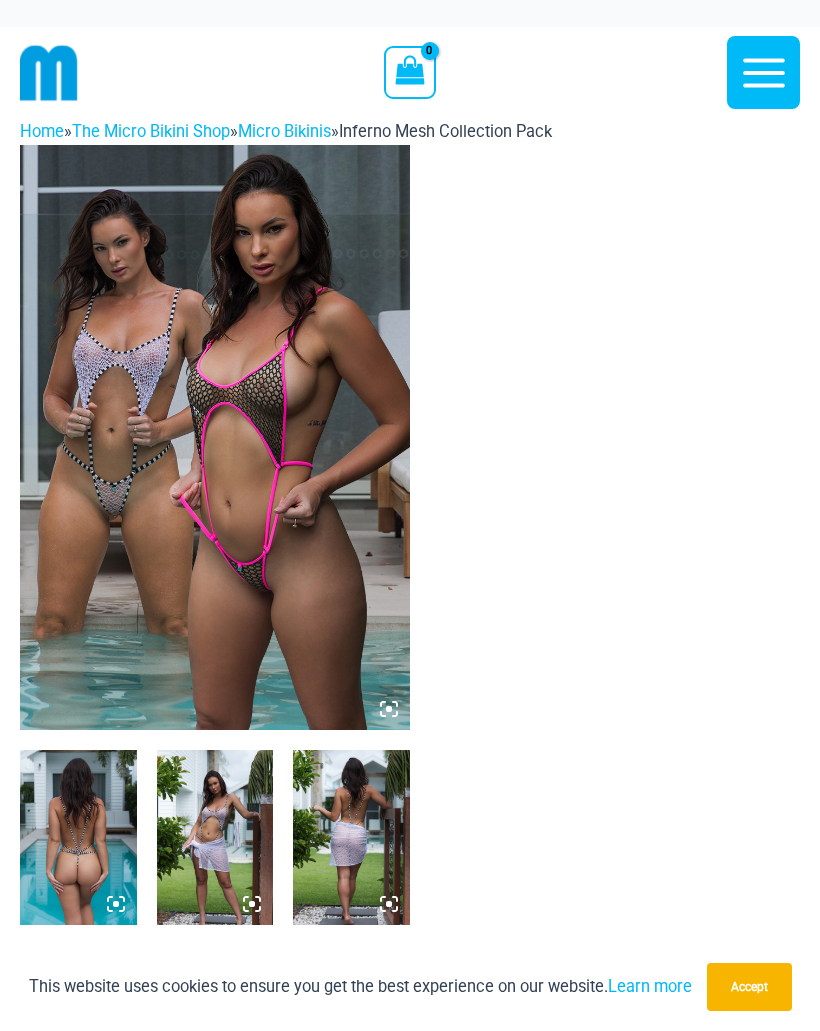 click at bounding box center [49, 73] 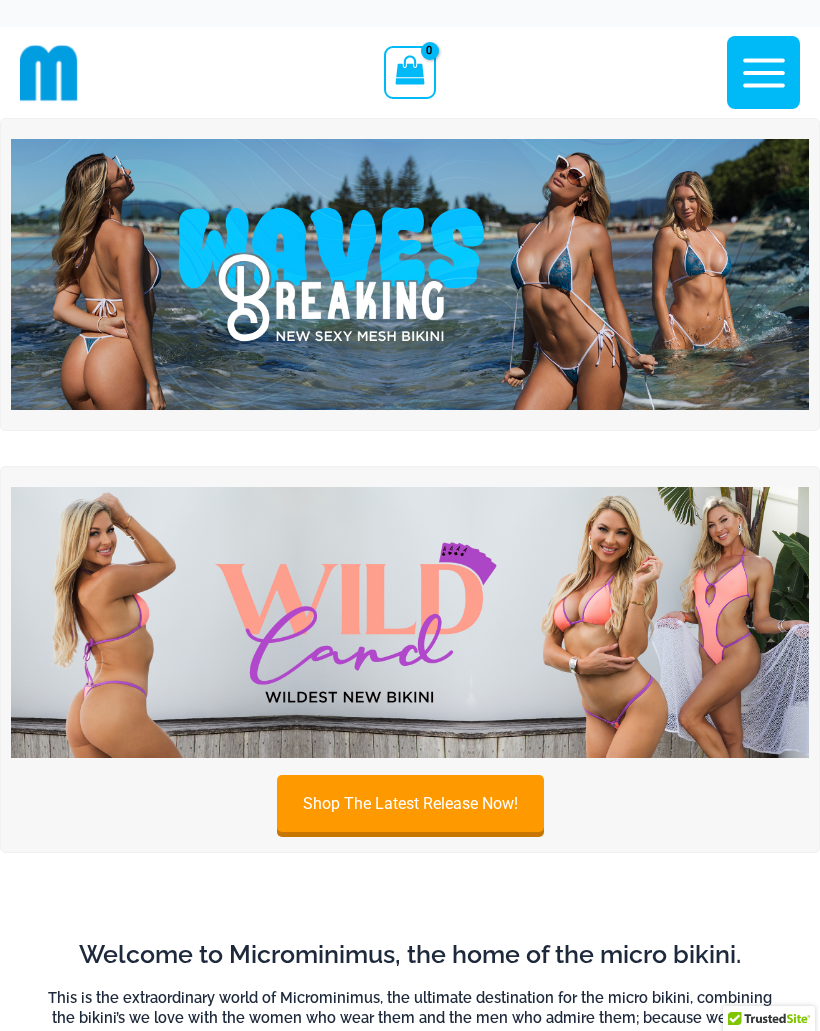 scroll, scrollTop: 0, scrollLeft: 0, axis: both 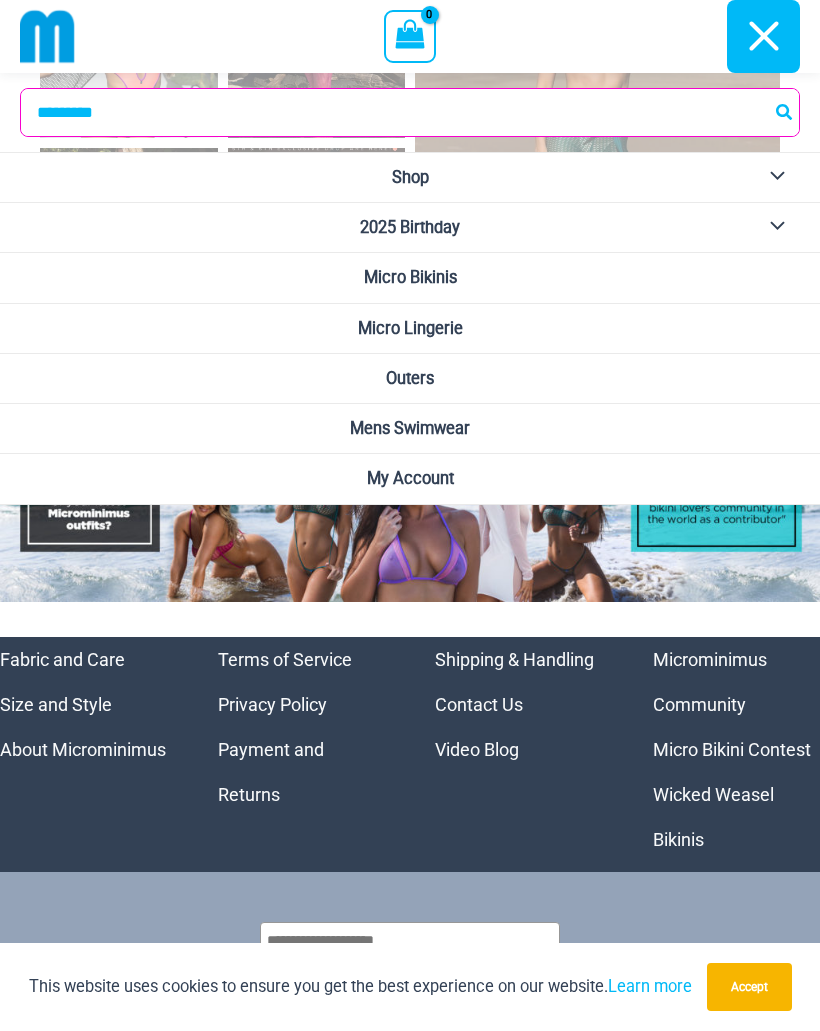 click on "Microminimus Community" at bounding box center [710, 682] 